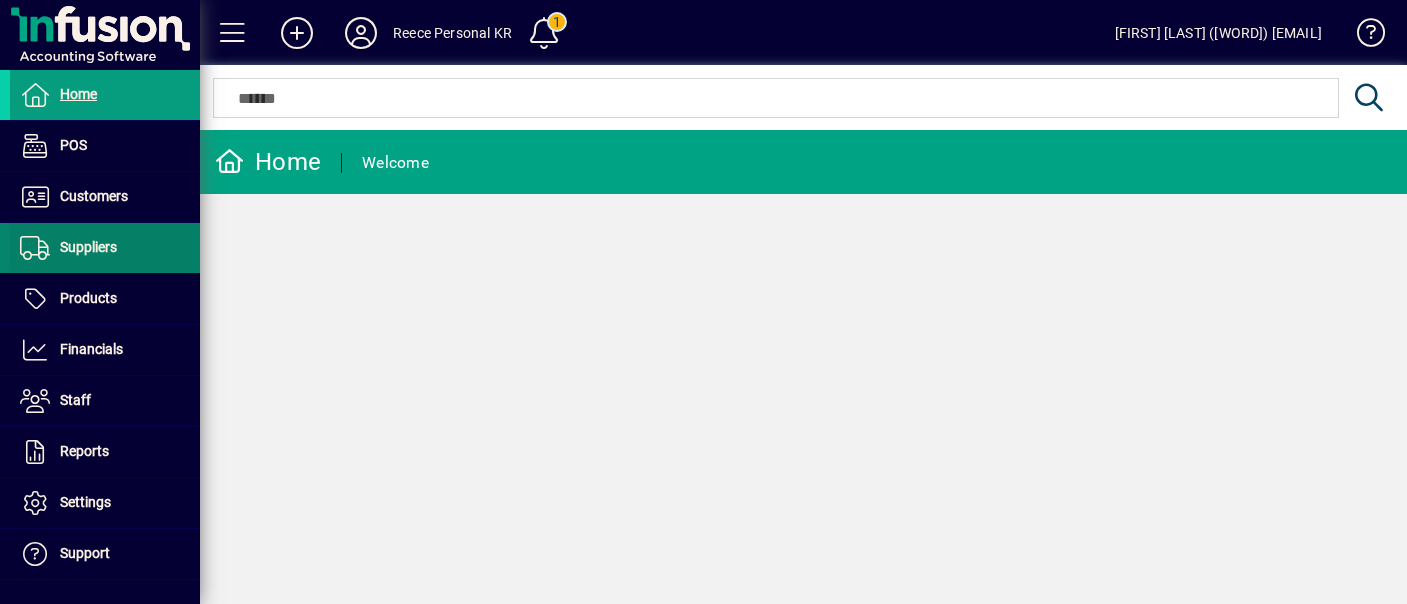 scroll, scrollTop: 0, scrollLeft: 0, axis: both 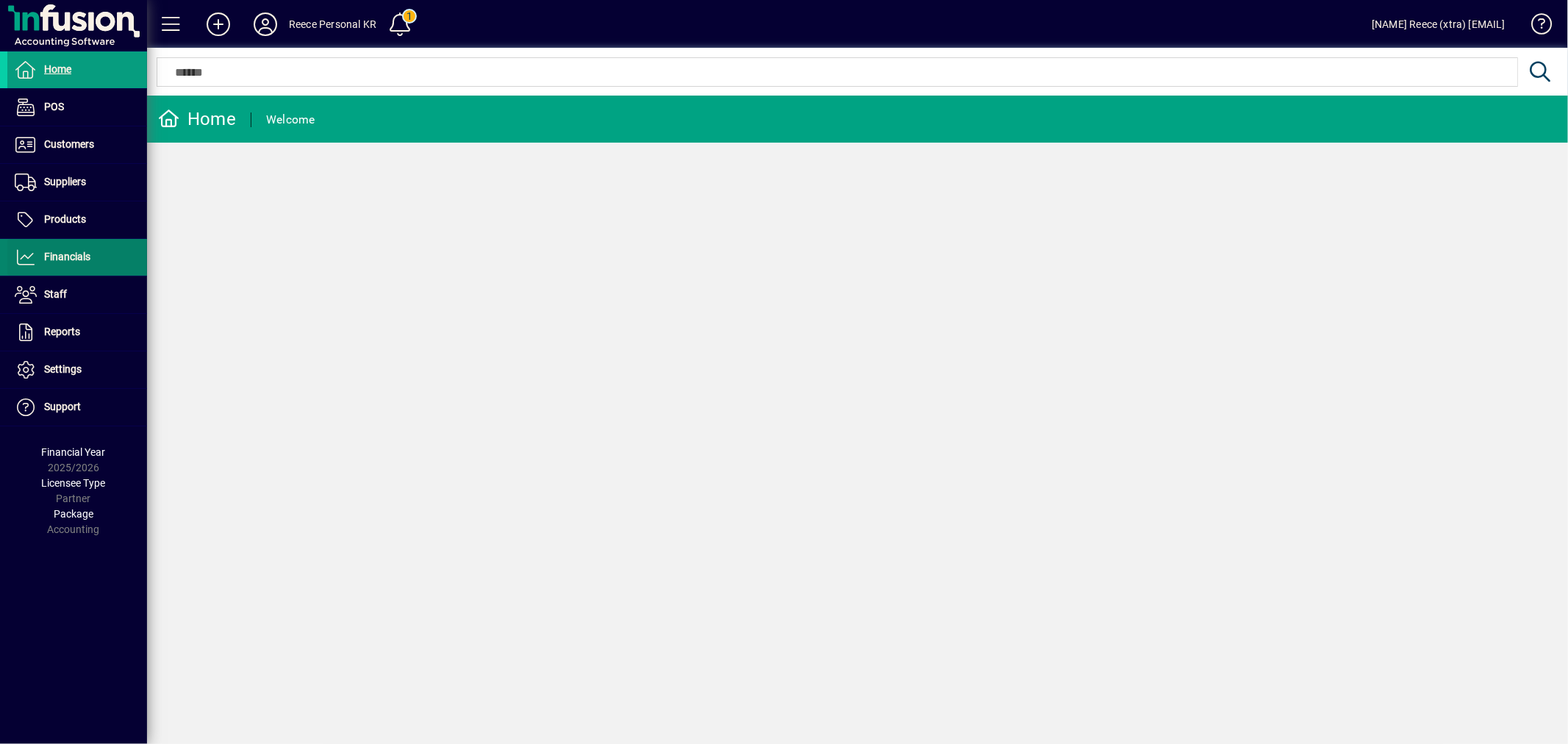 click on "Financials" at bounding box center (67, 257) 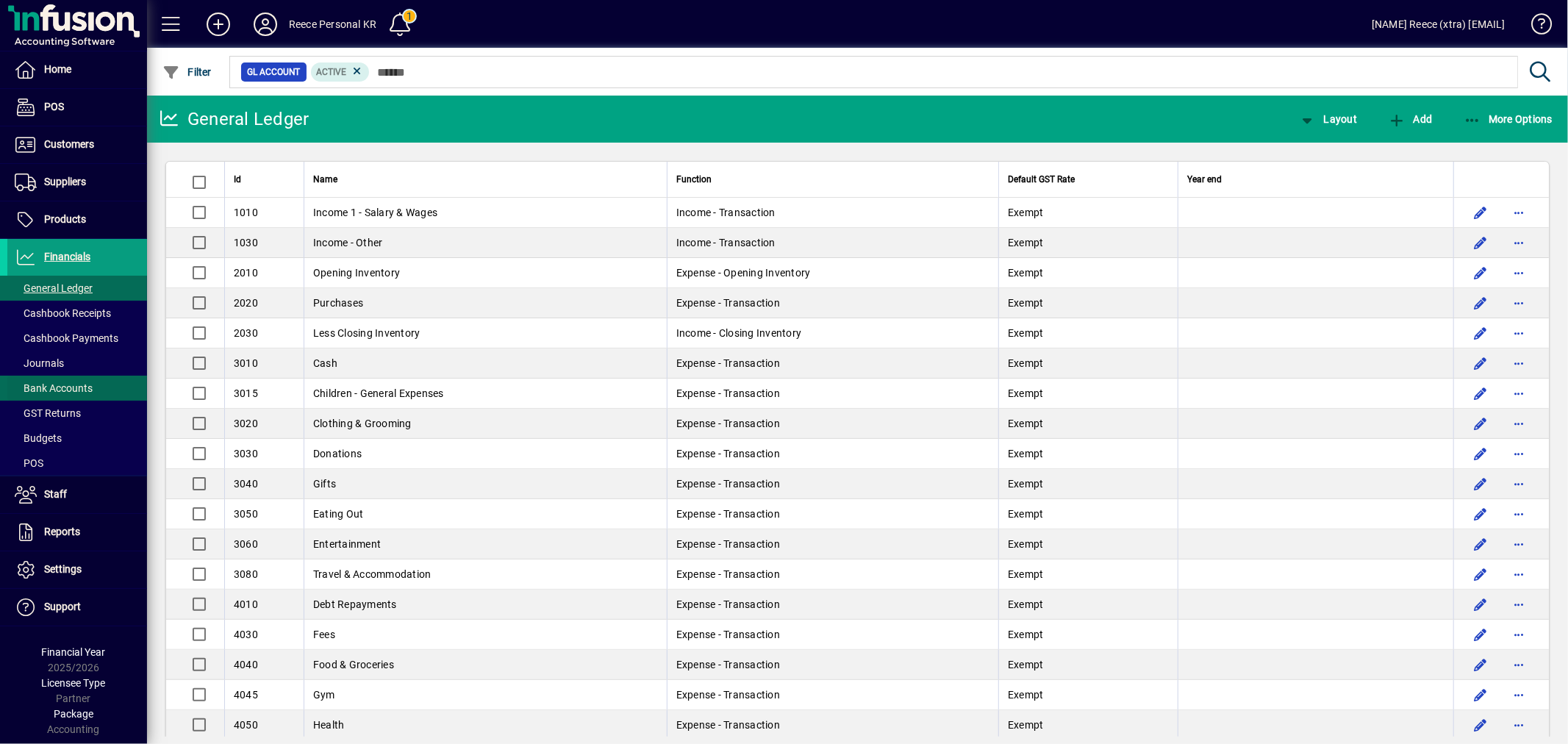 click at bounding box center [77, 388] 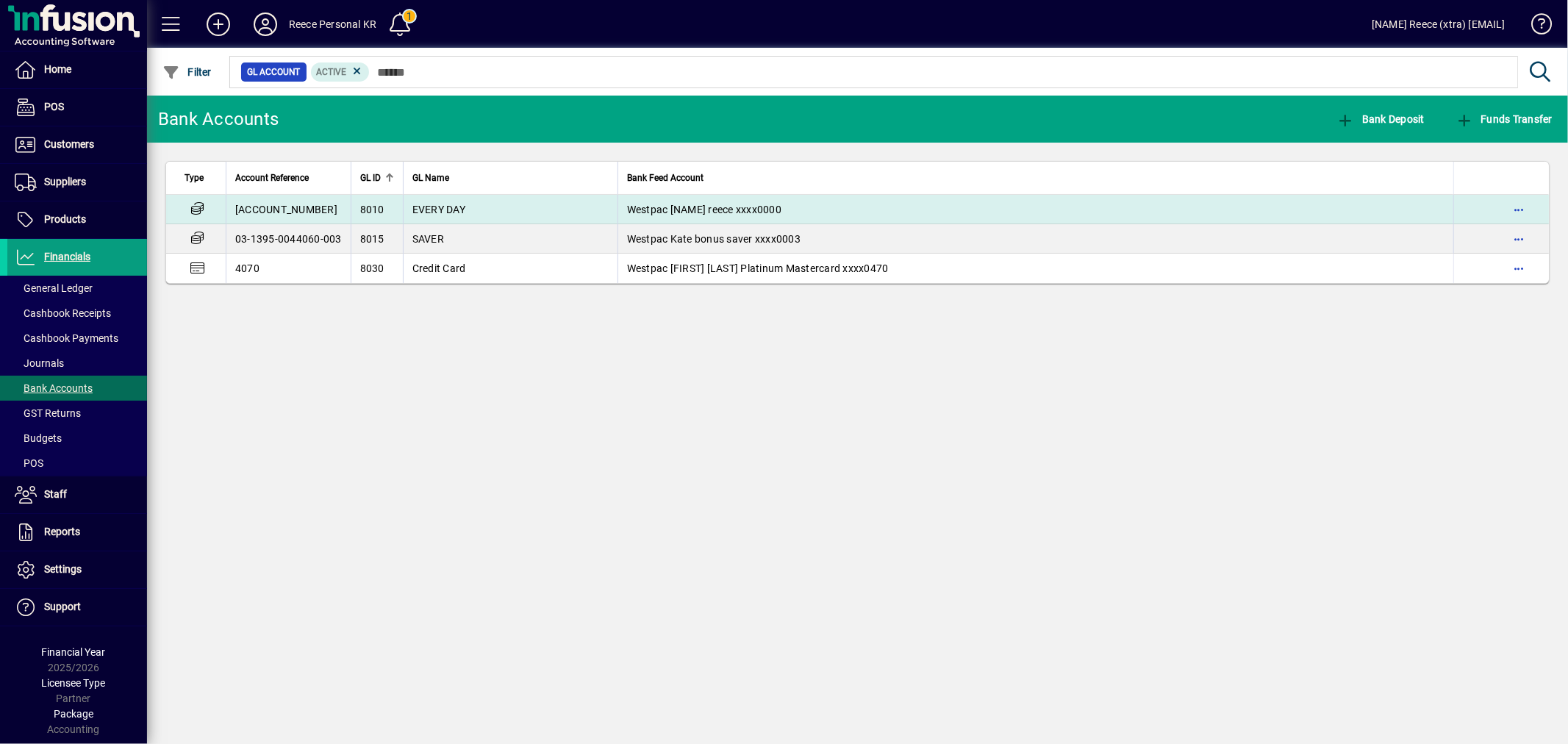 click on "8010" at bounding box center (376, 210) 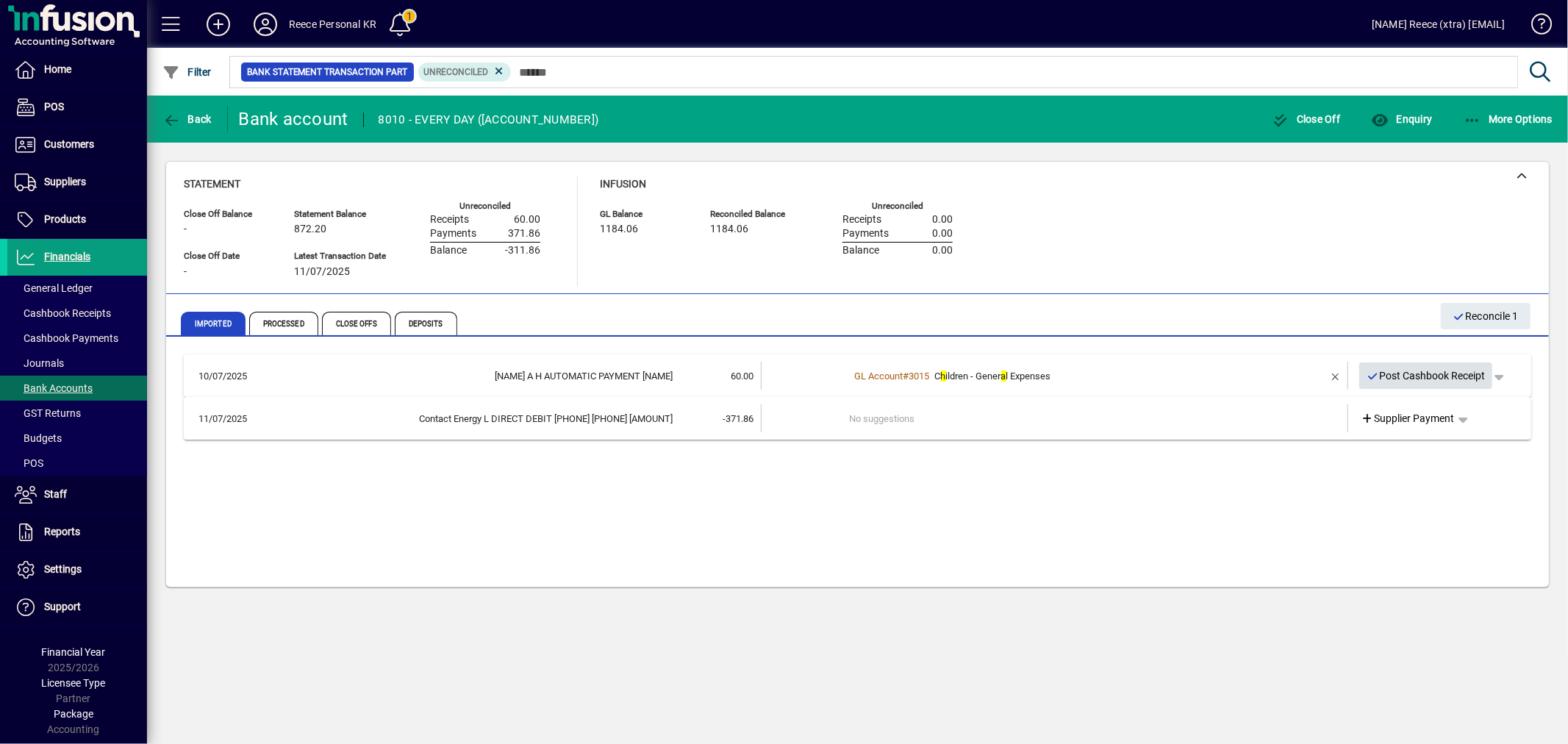 click on "Post Cashbook Receipt" at bounding box center (1426, 376) 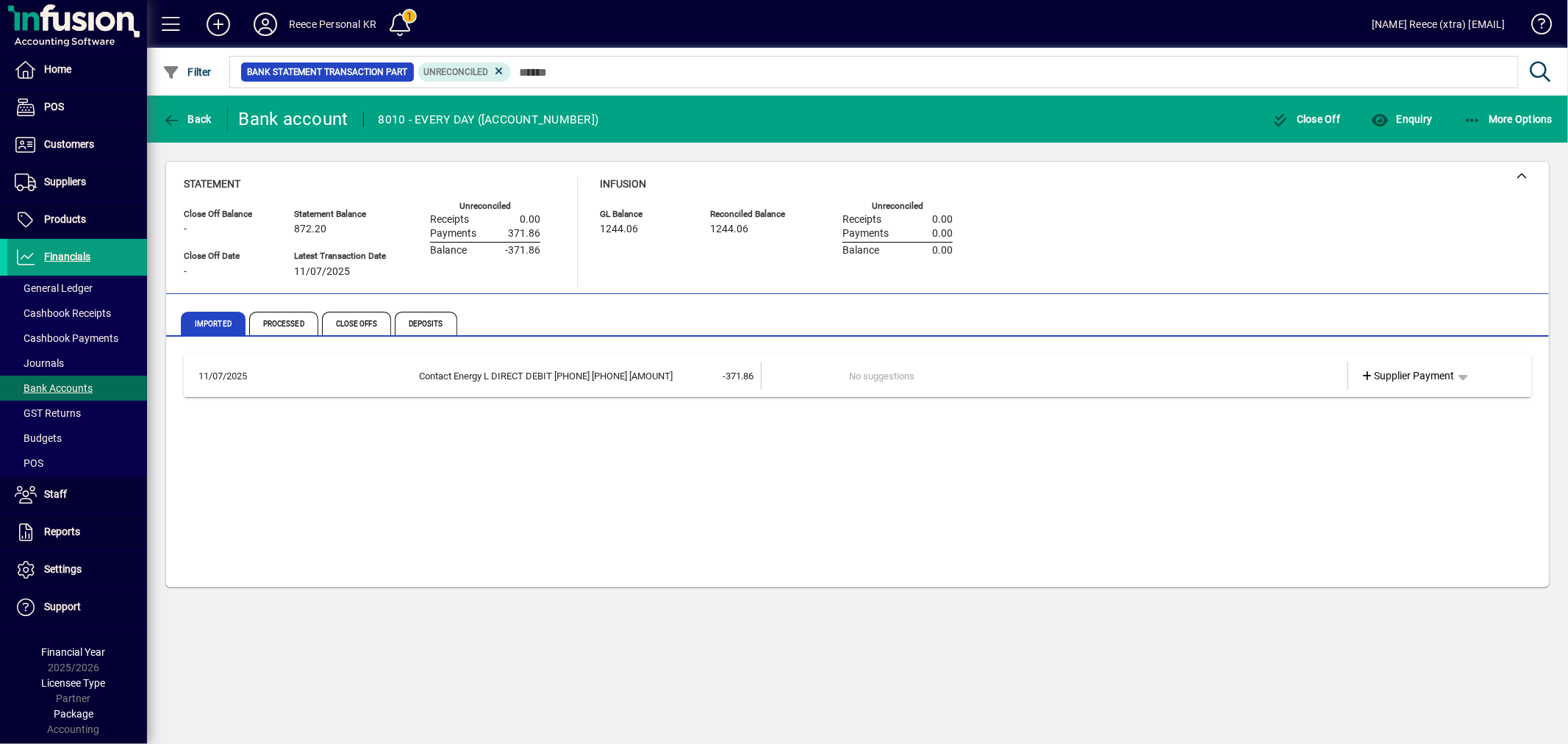 click on "No suggestions" at bounding box center (1056, 376) 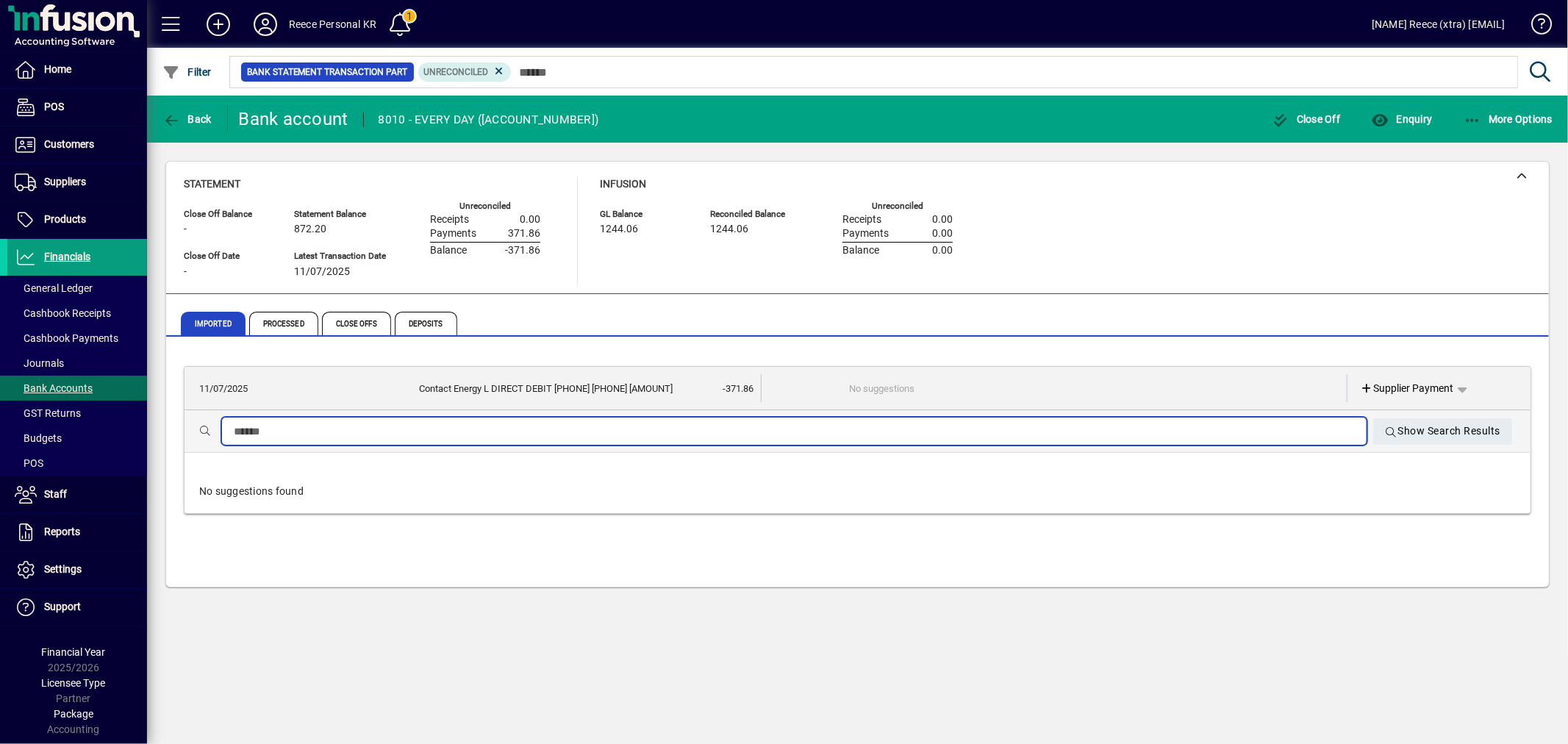 click at bounding box center (794, 432) 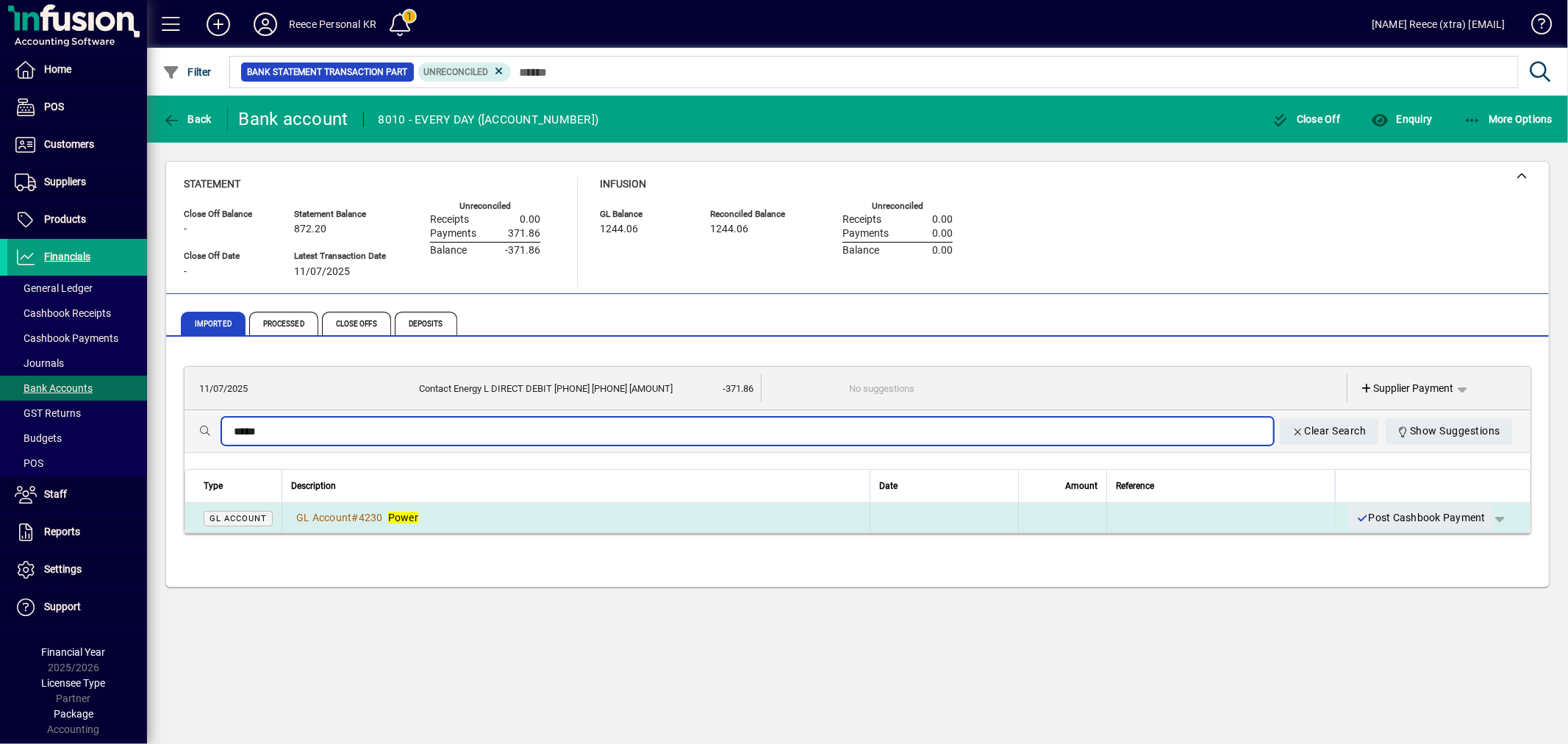 type on "*****" 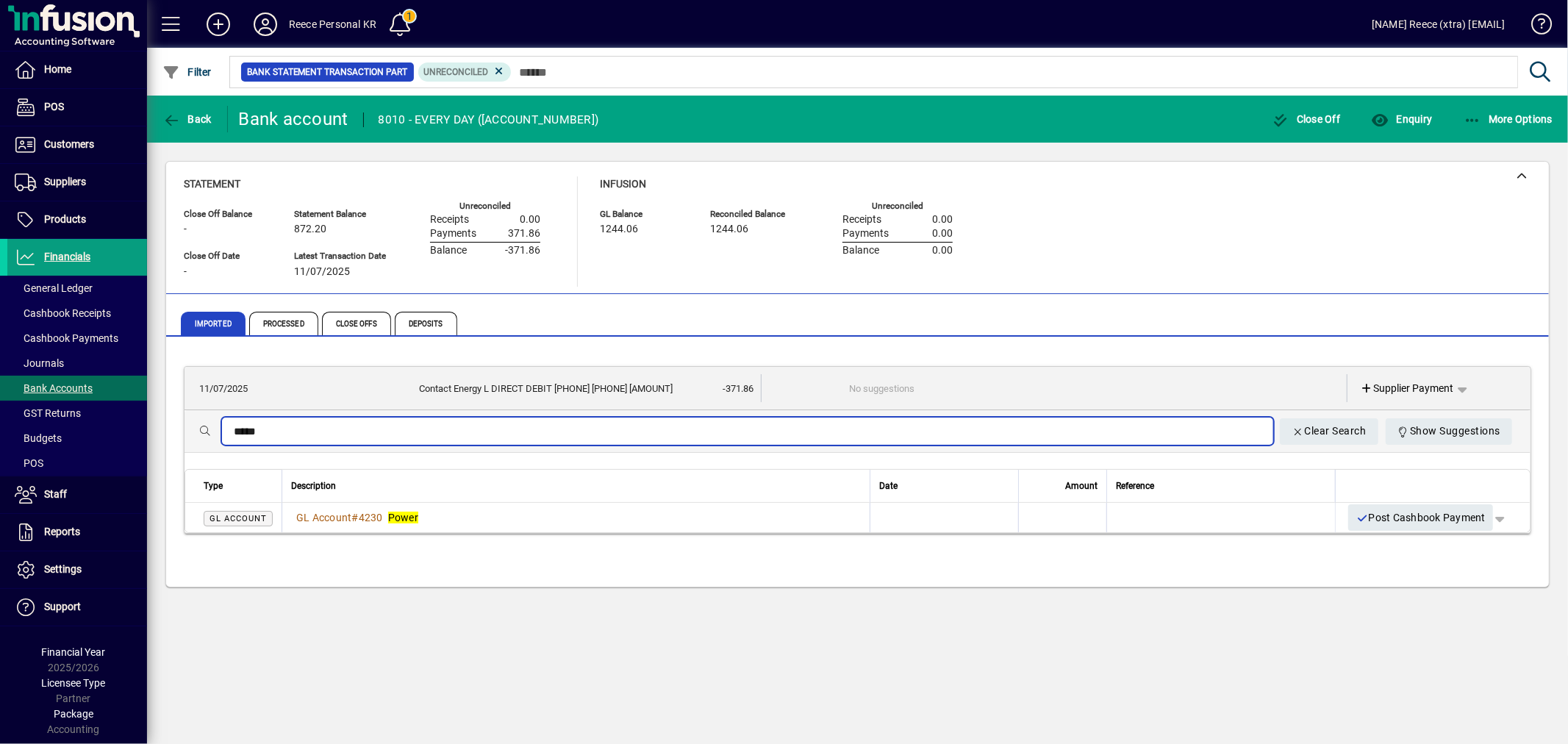 click on "GL Account  # 4230 Power" at bounding box center [576, 518] 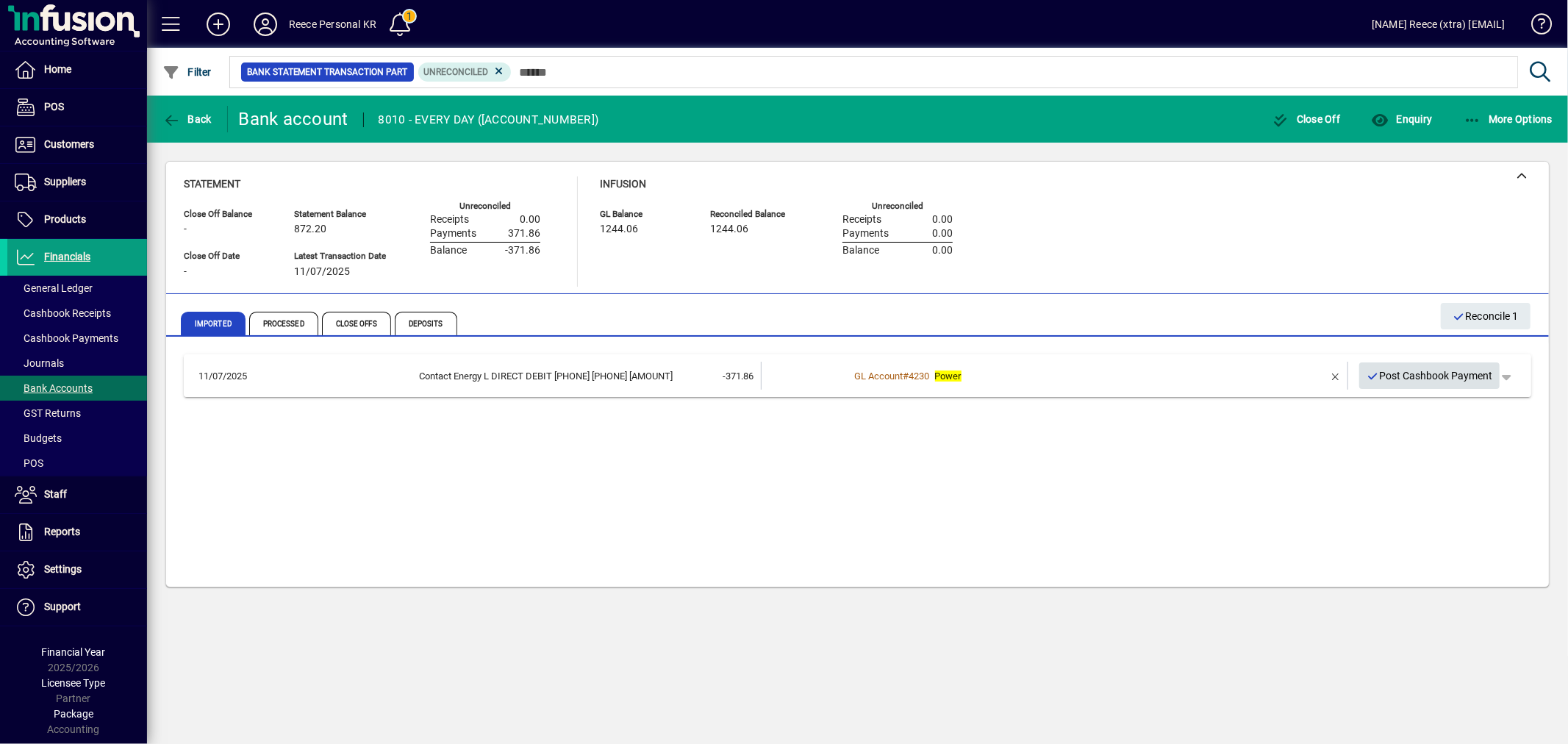 click on "Post Cashbook Payment" at bounding box center [1430, 376] 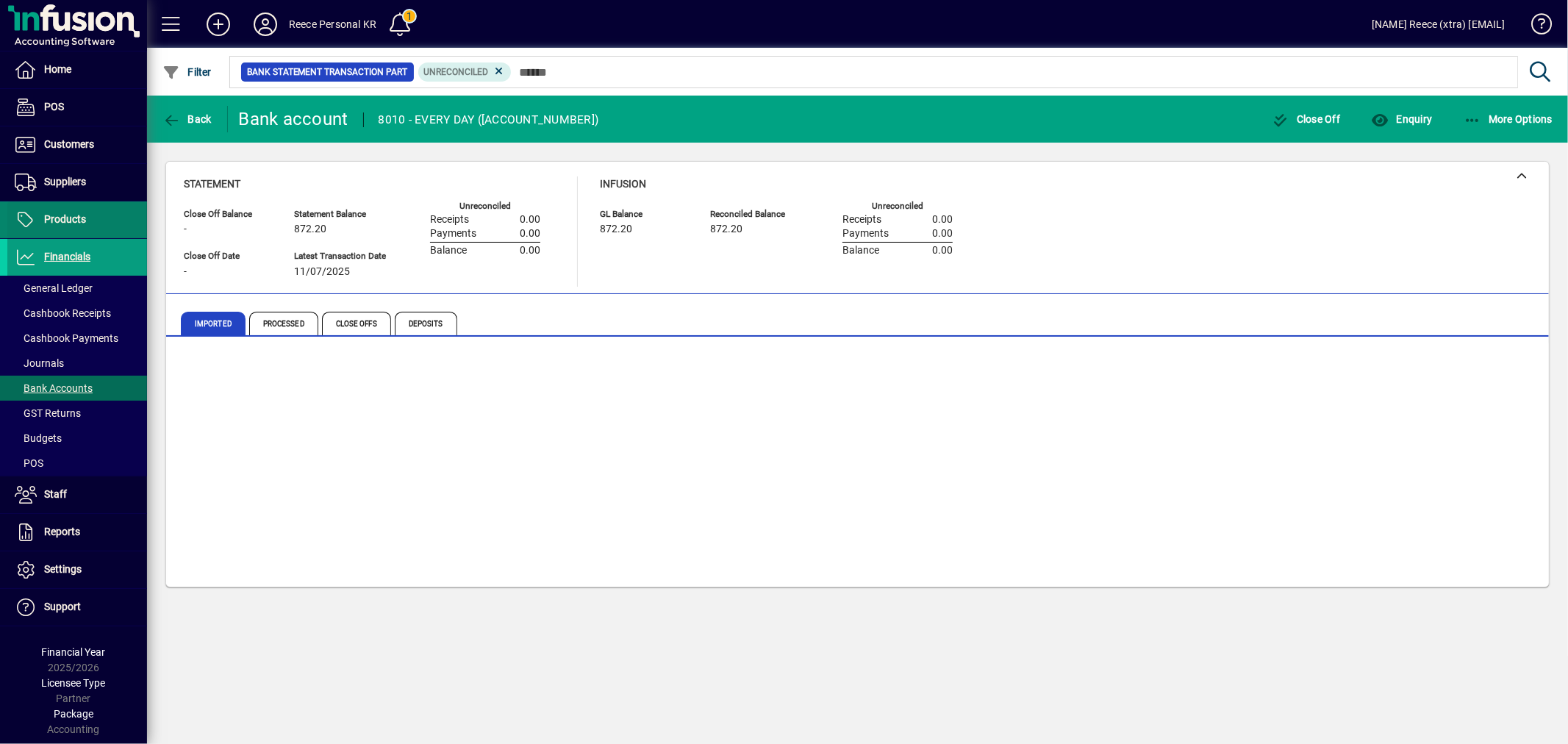 click at bounding box center [77, 220] 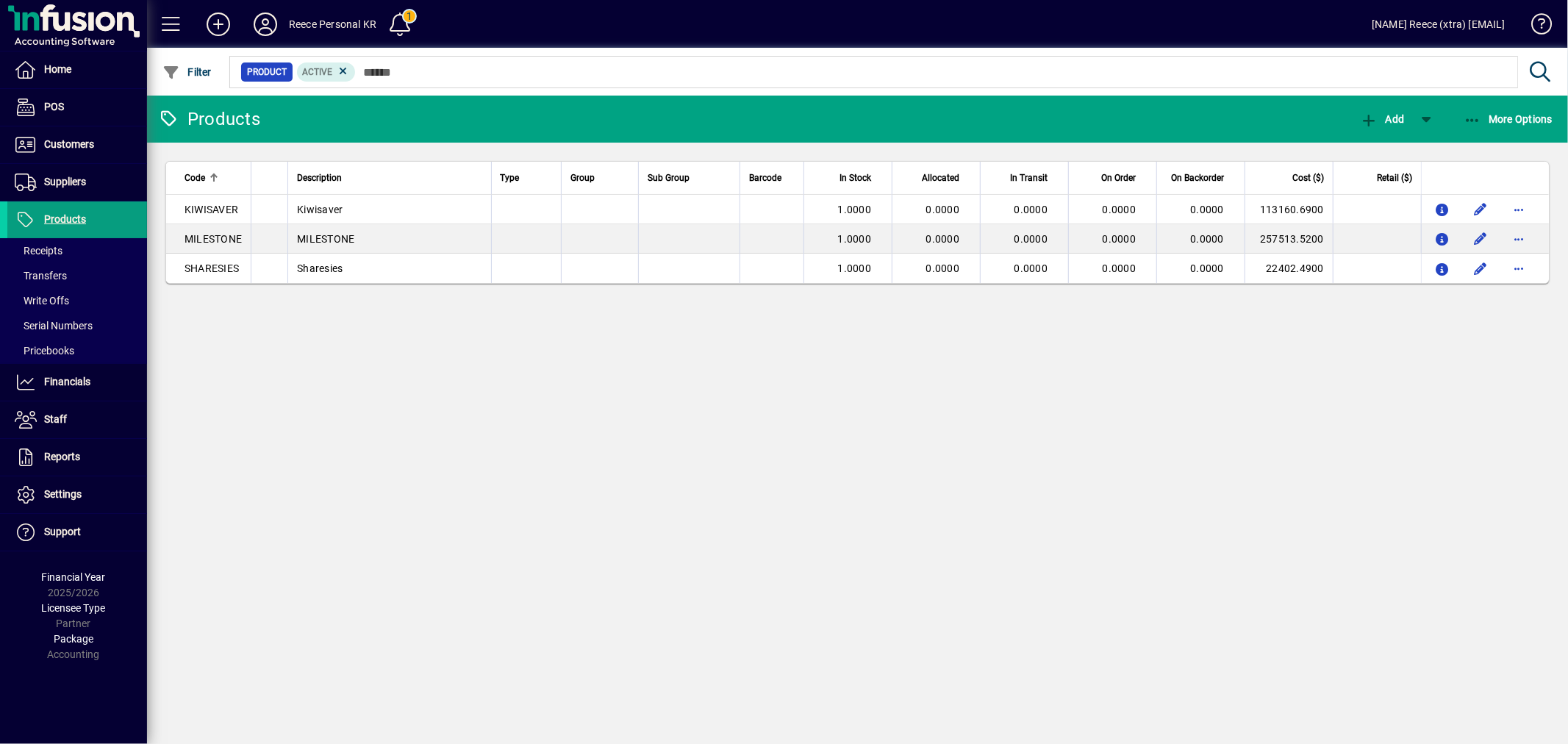 drag, startPoint x: 717, startPoint y: 441, endPoint x: 723, endPoint y: 451, distance: 11.661904 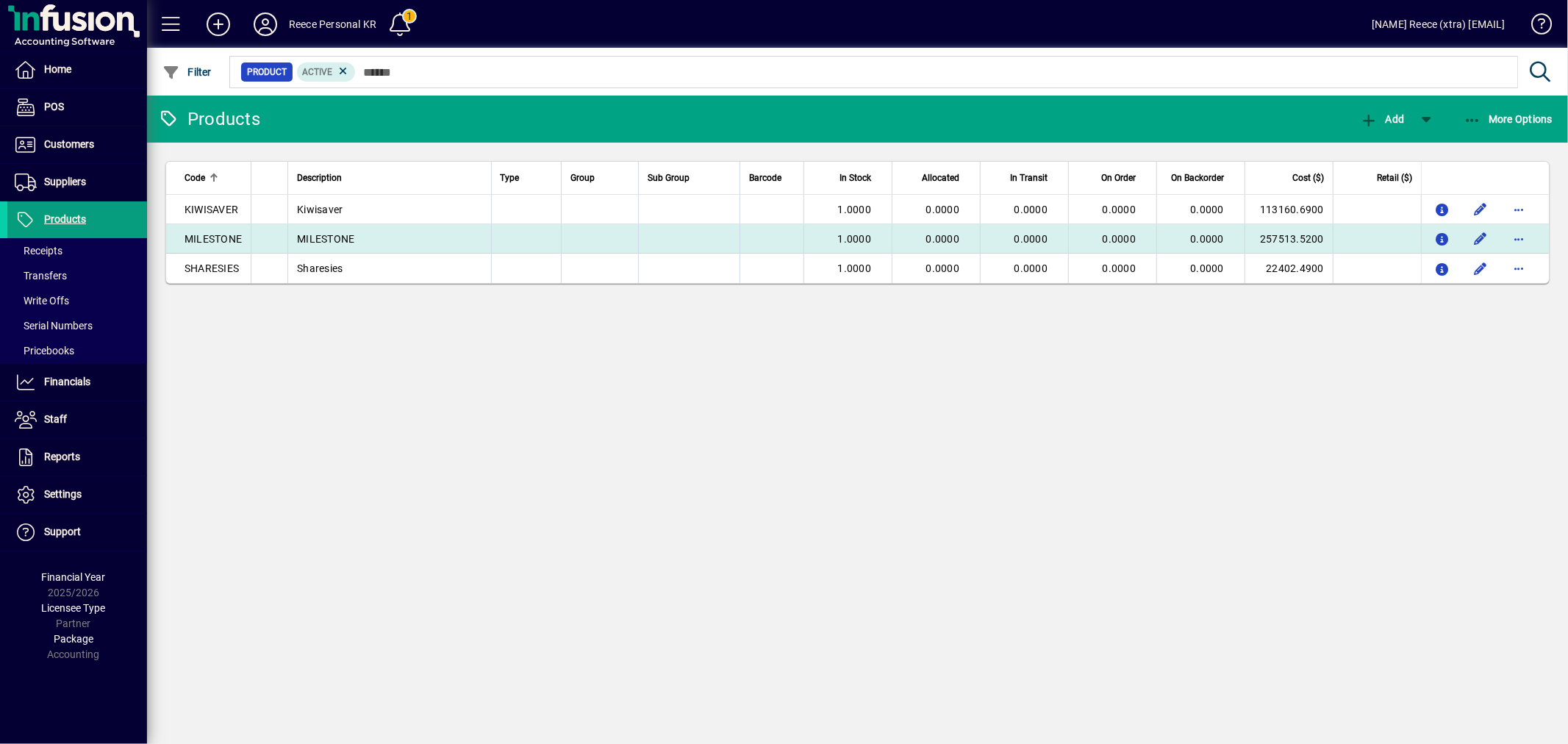 click at bounding box center (526, 239) 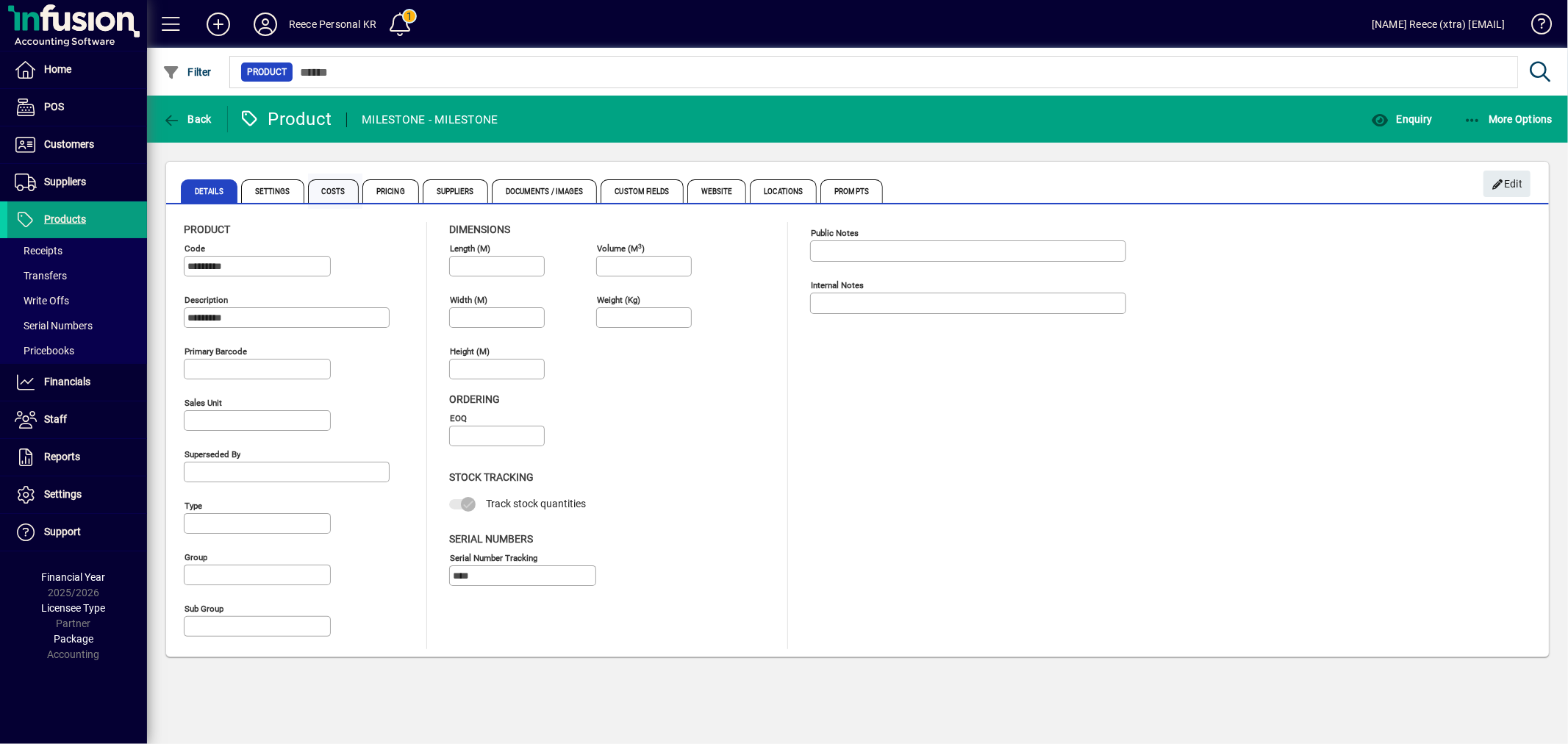 click on "Costs" at bounding box center [334, 191] 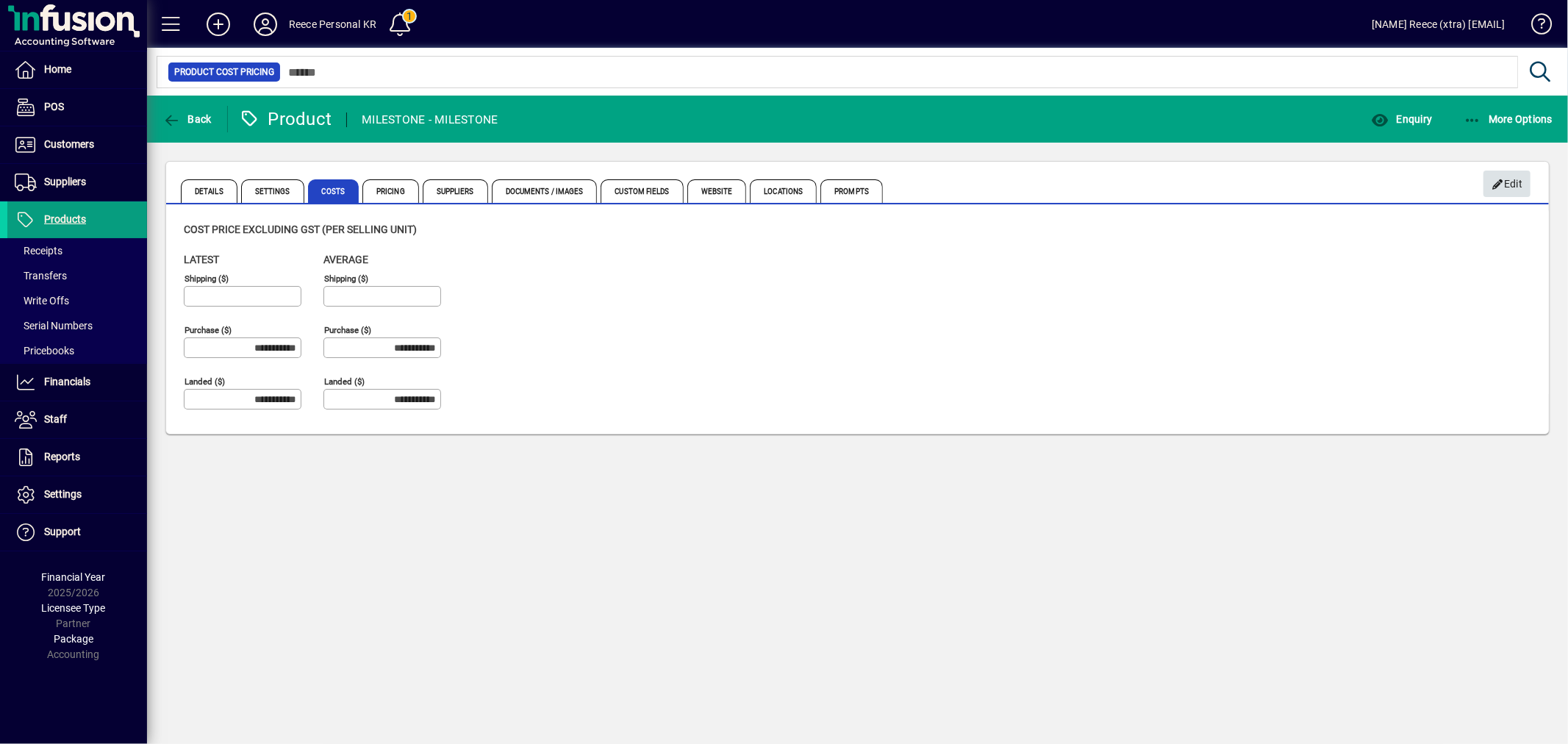 click on "Edit" 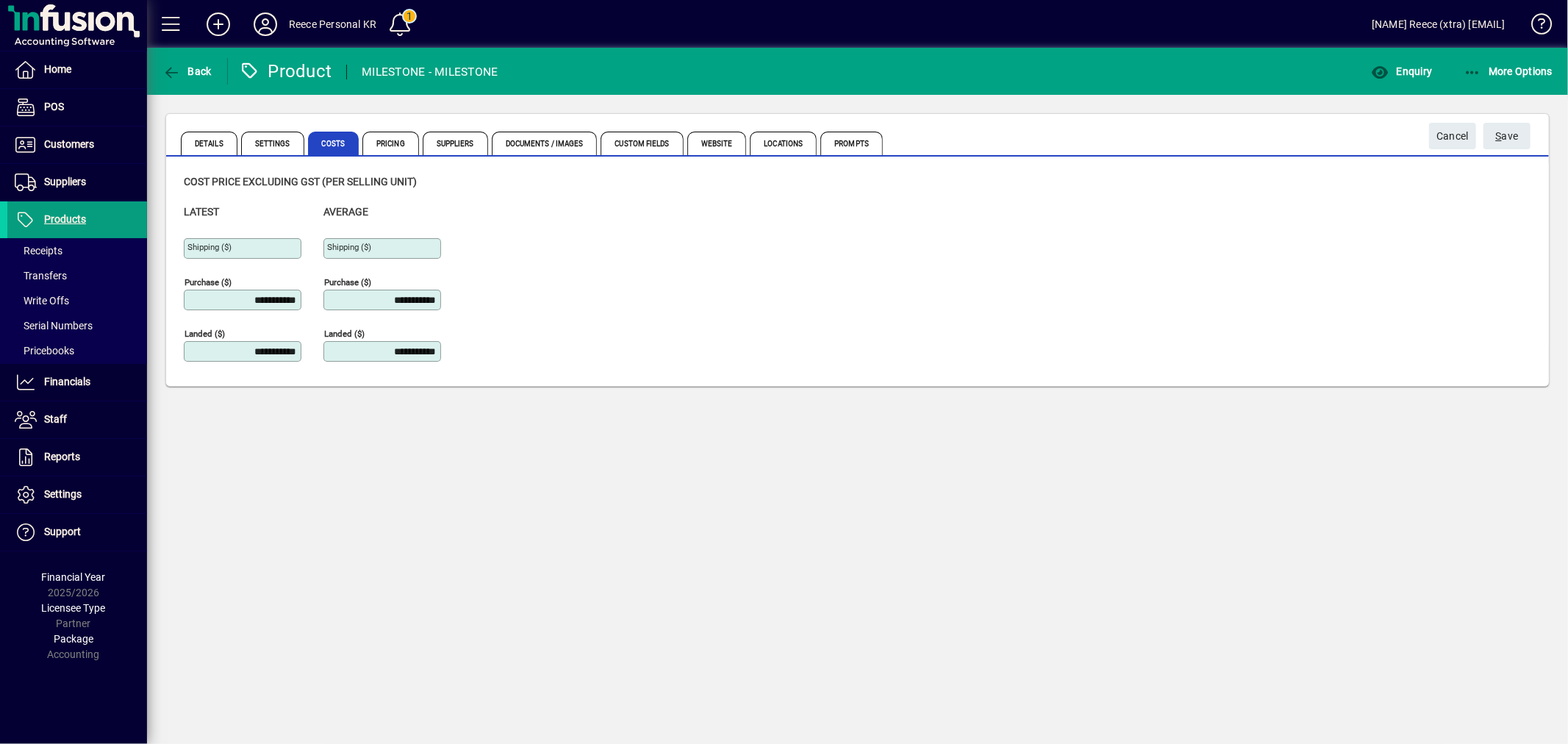 drag, startPoint x: 231, startPoint y: 301, endPoint x: 946, endPoint y: 278, distance: 715.36983 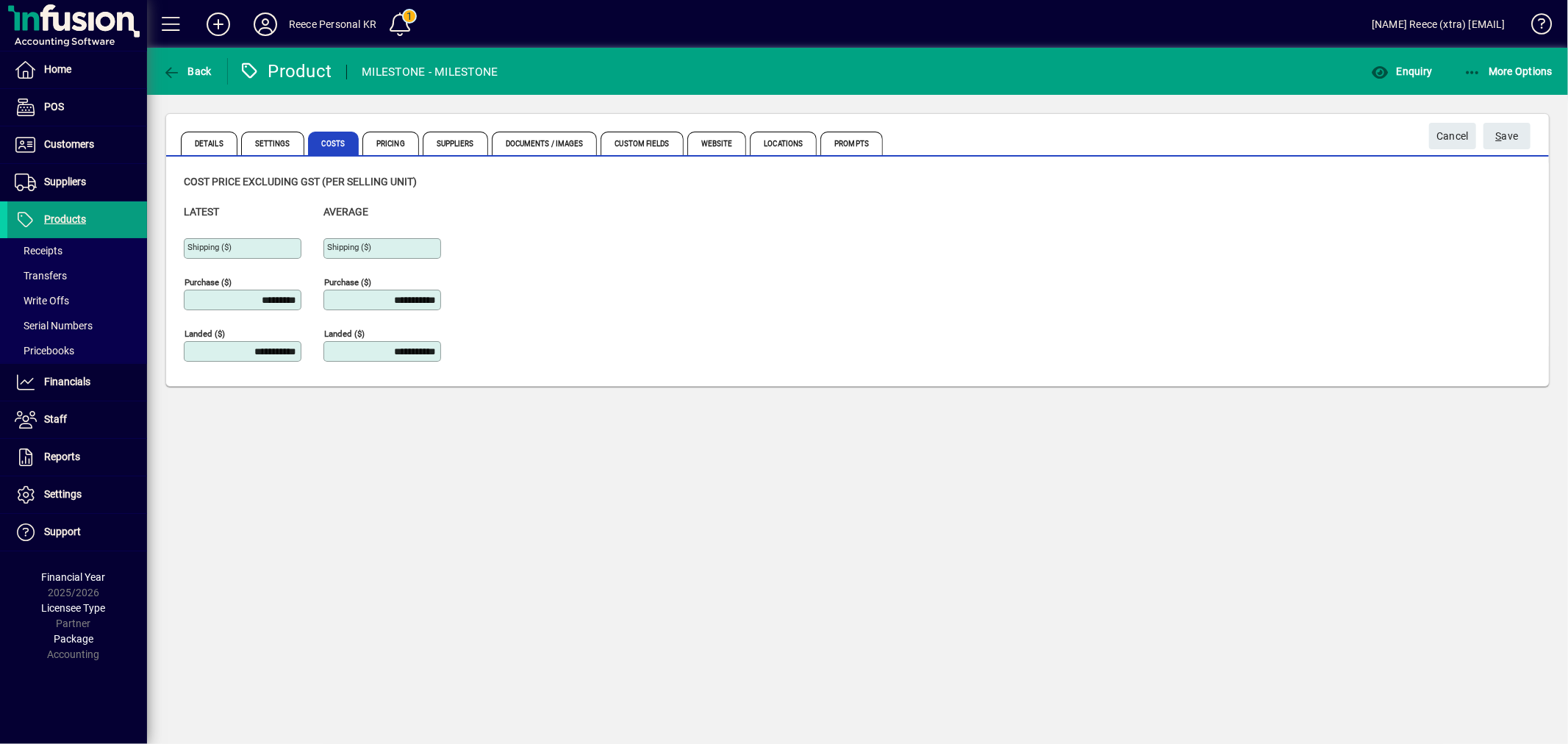type on "**********" 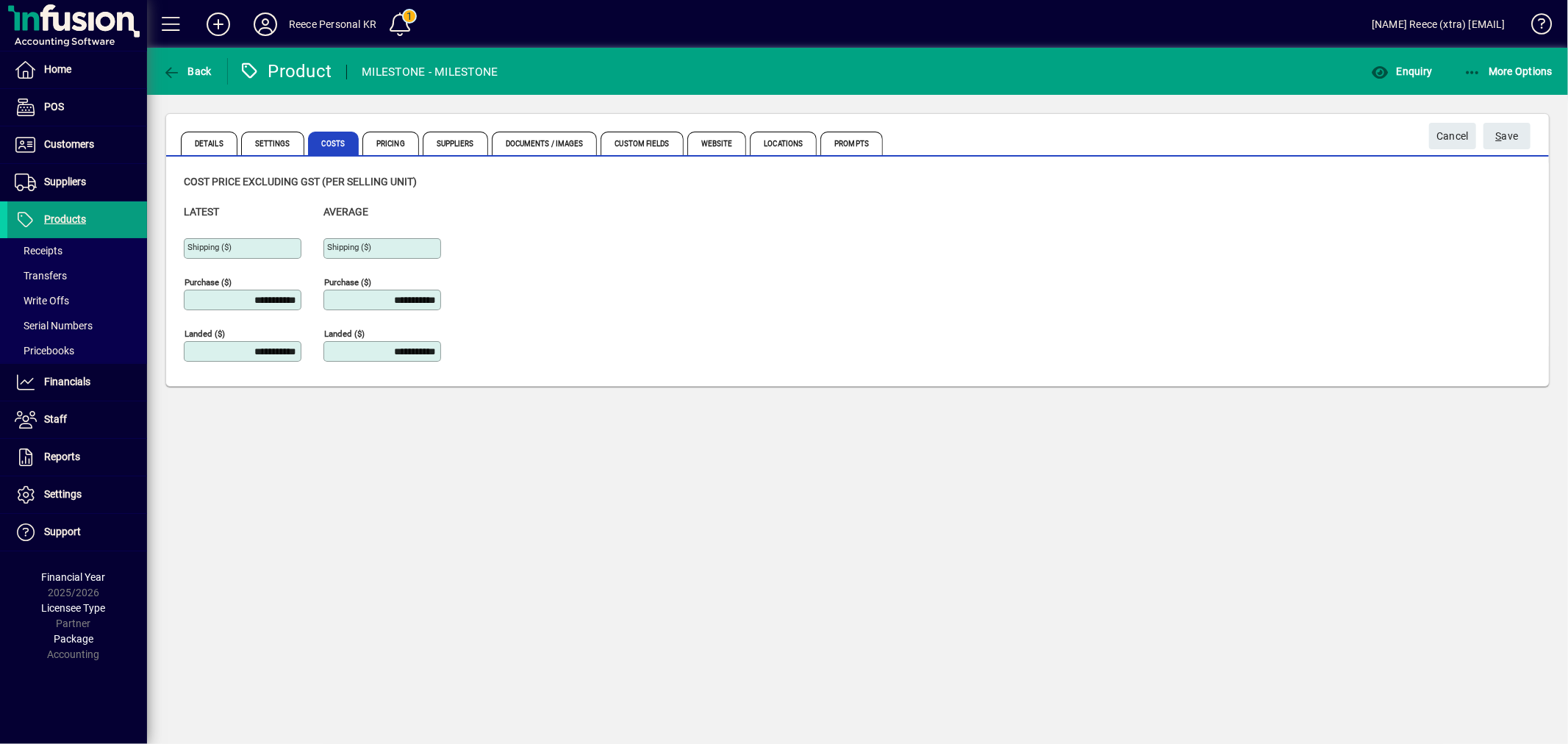 drag, startPoint x: 1299, startPoint y: 212, endPoint x: 1312, endPoint y: 204, distance: 15.264338 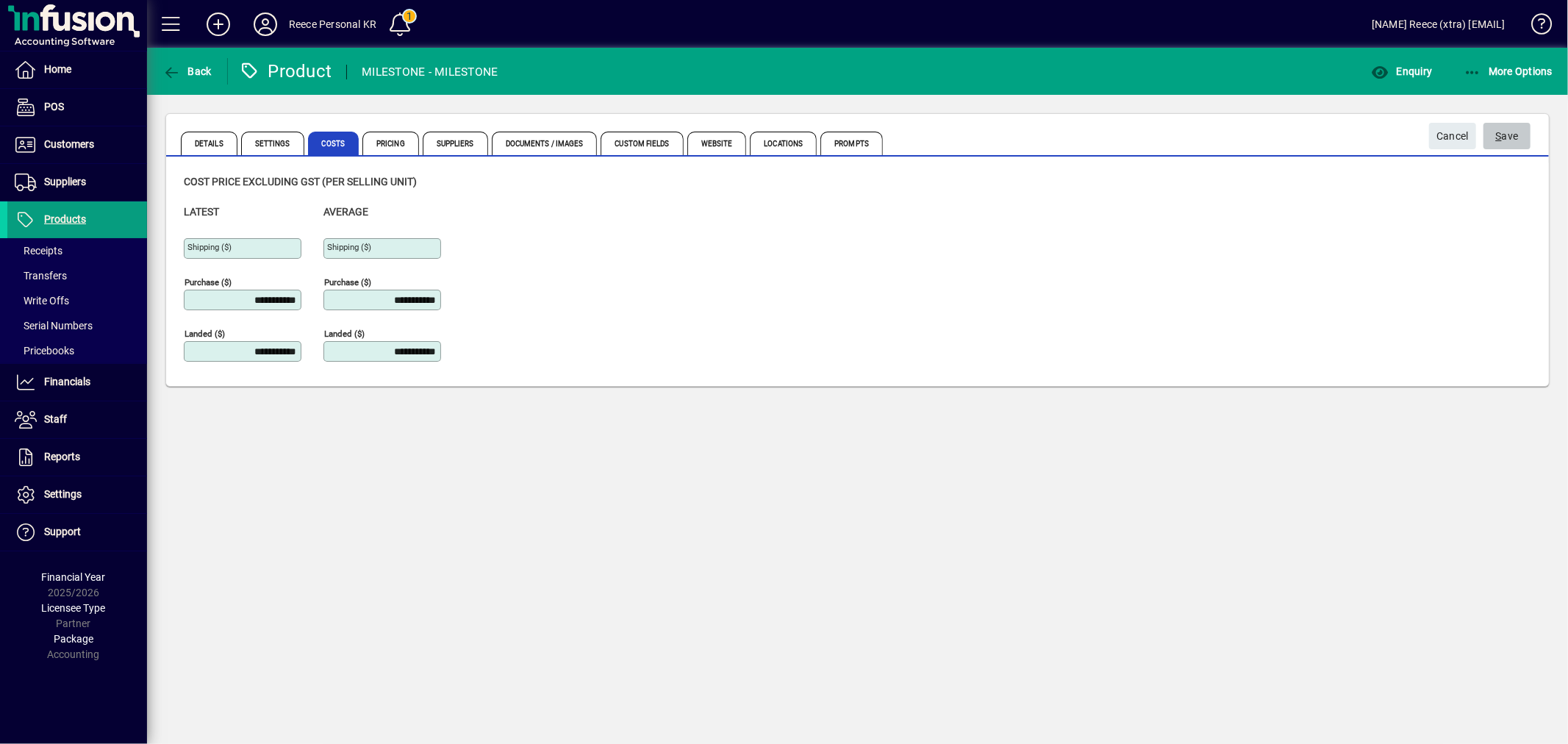 click on "S ave" 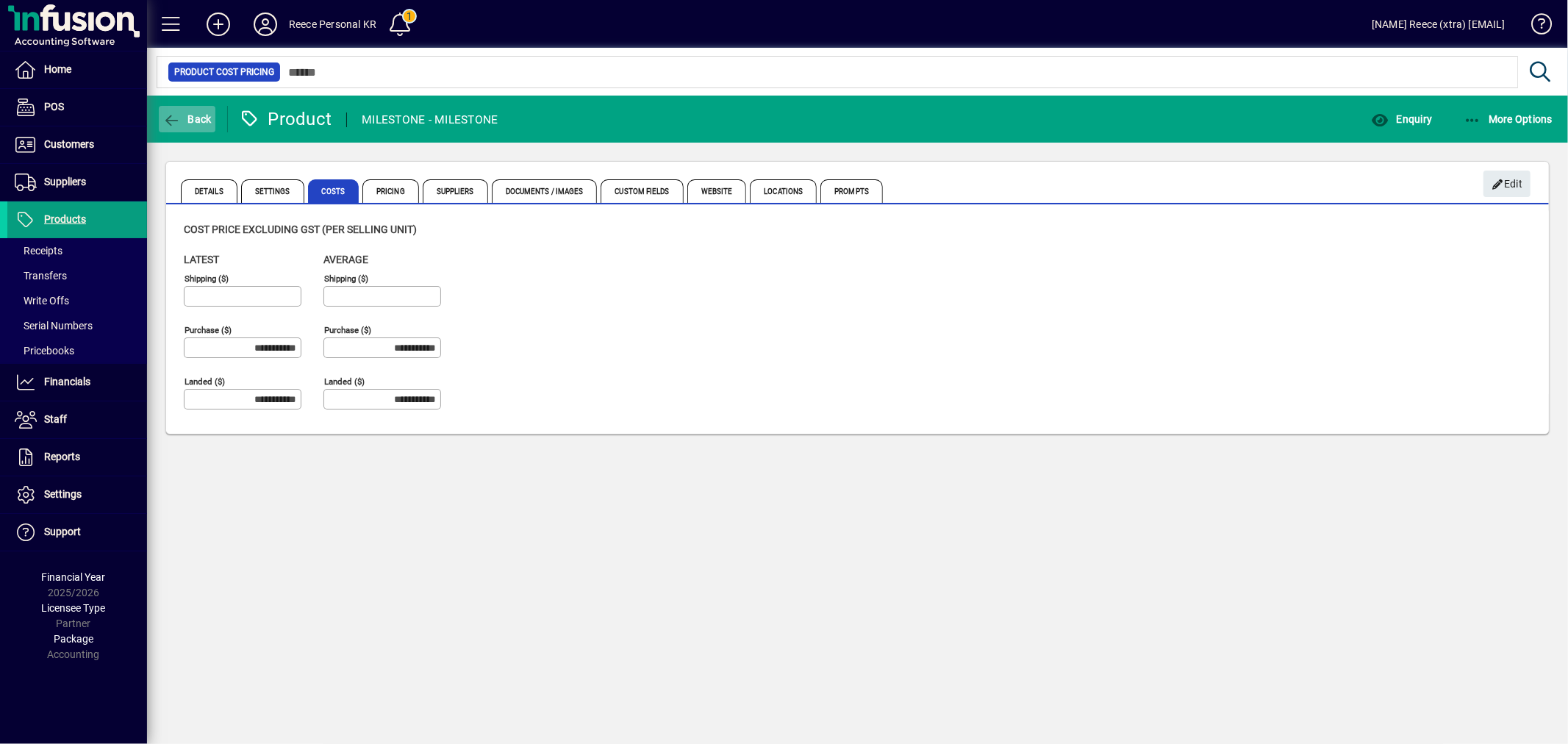 click on "Back" 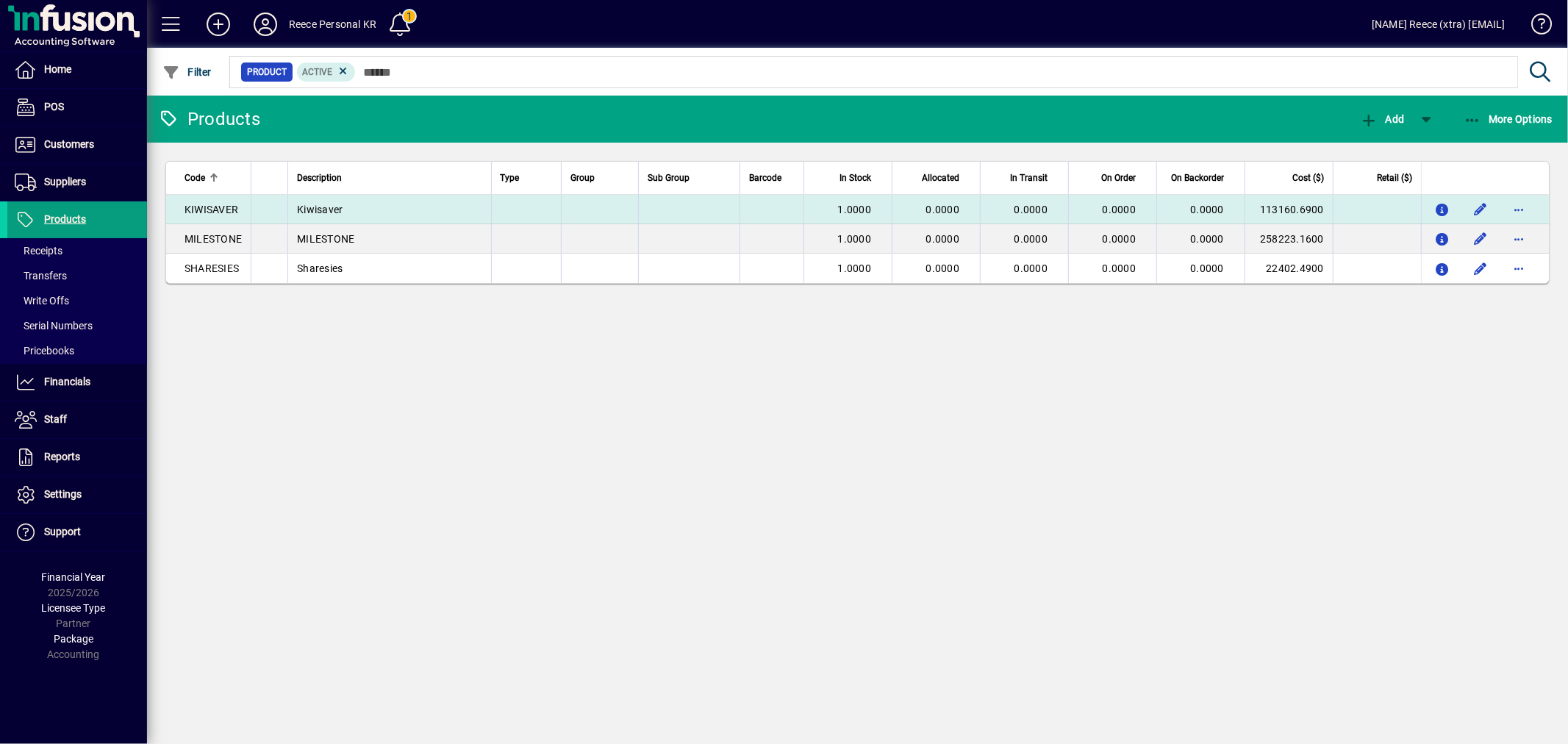 click on "Kiwisaver" at bounding box center [389, 210] 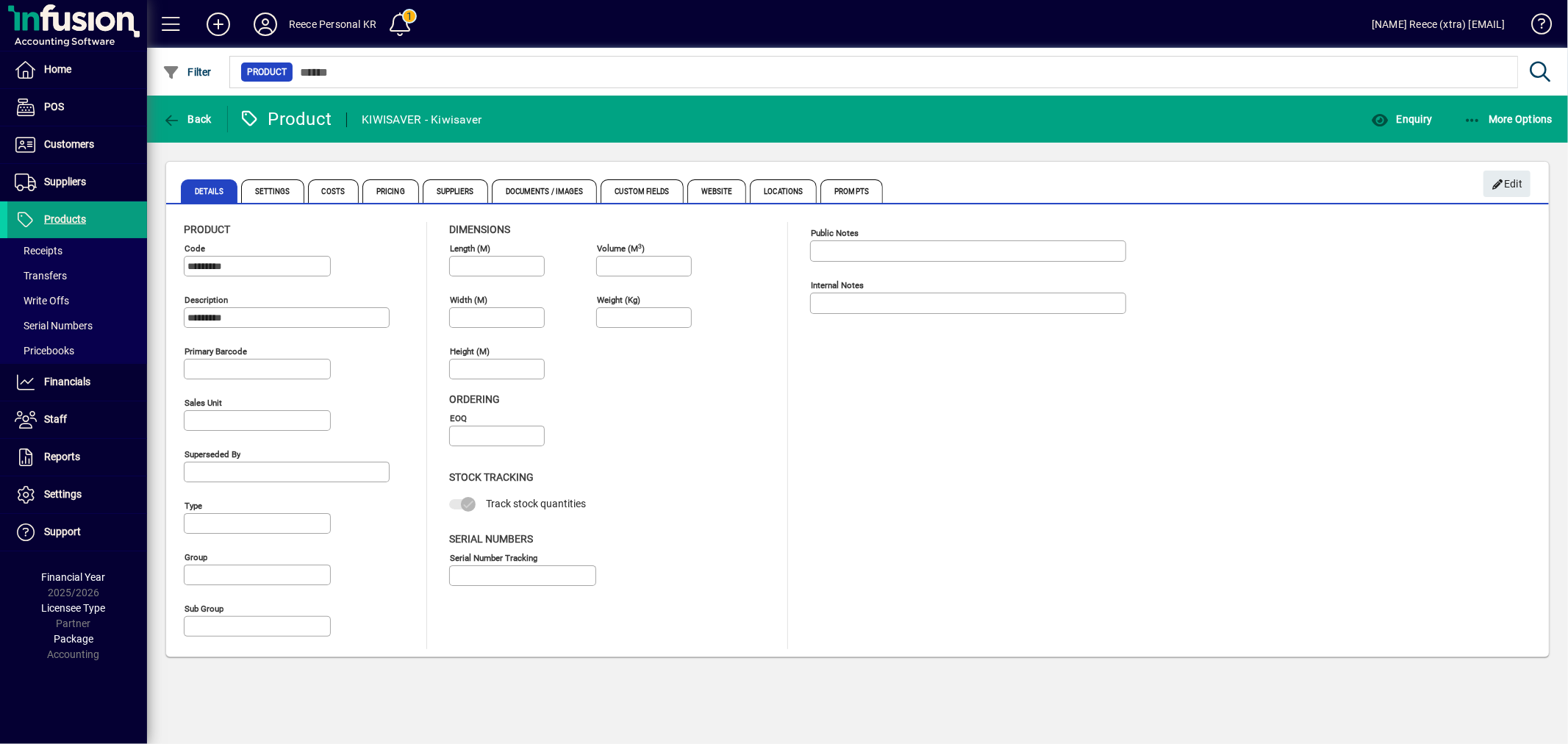 type on "****" 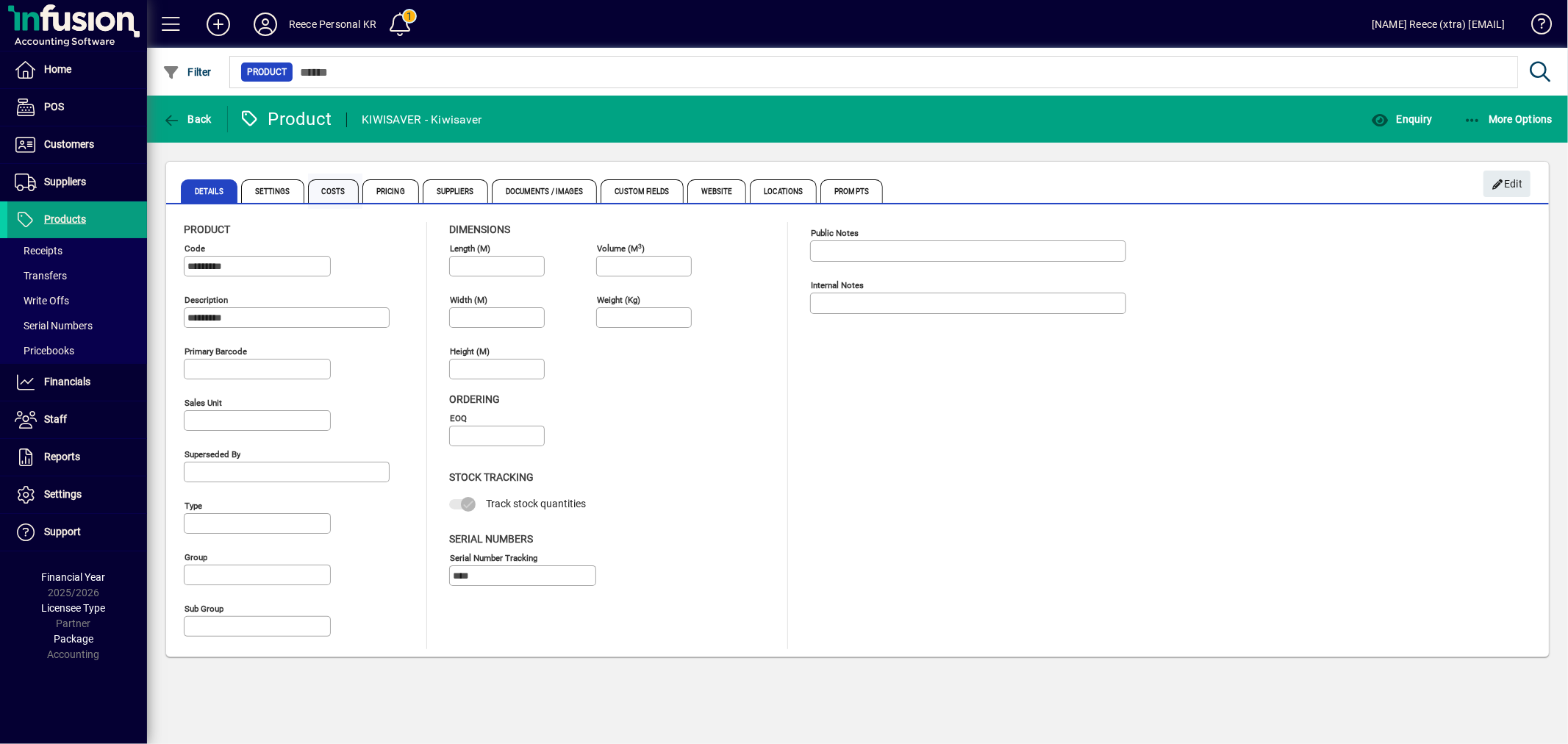 click on "Costs" at bounding box center [334, 191] 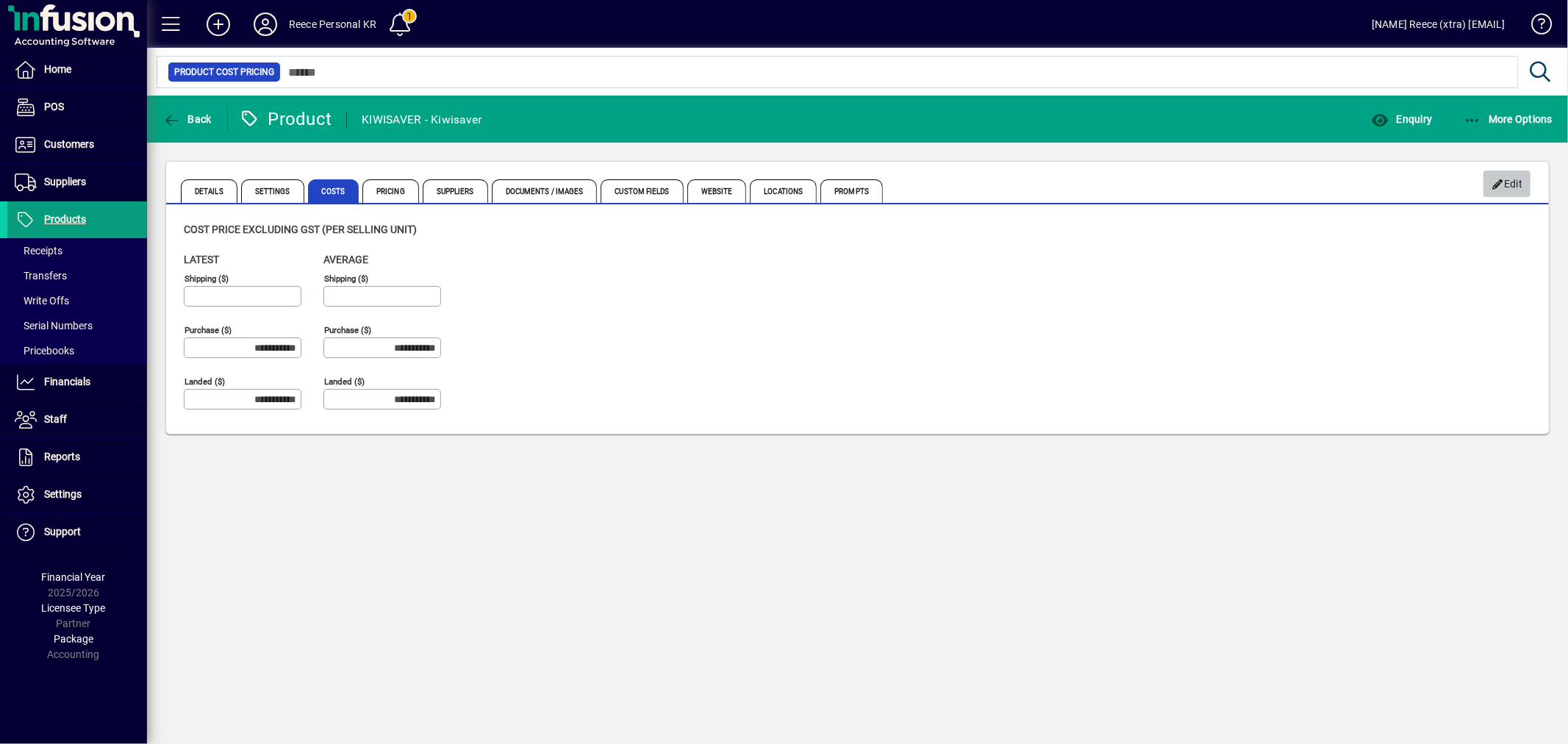 click on "Edit" 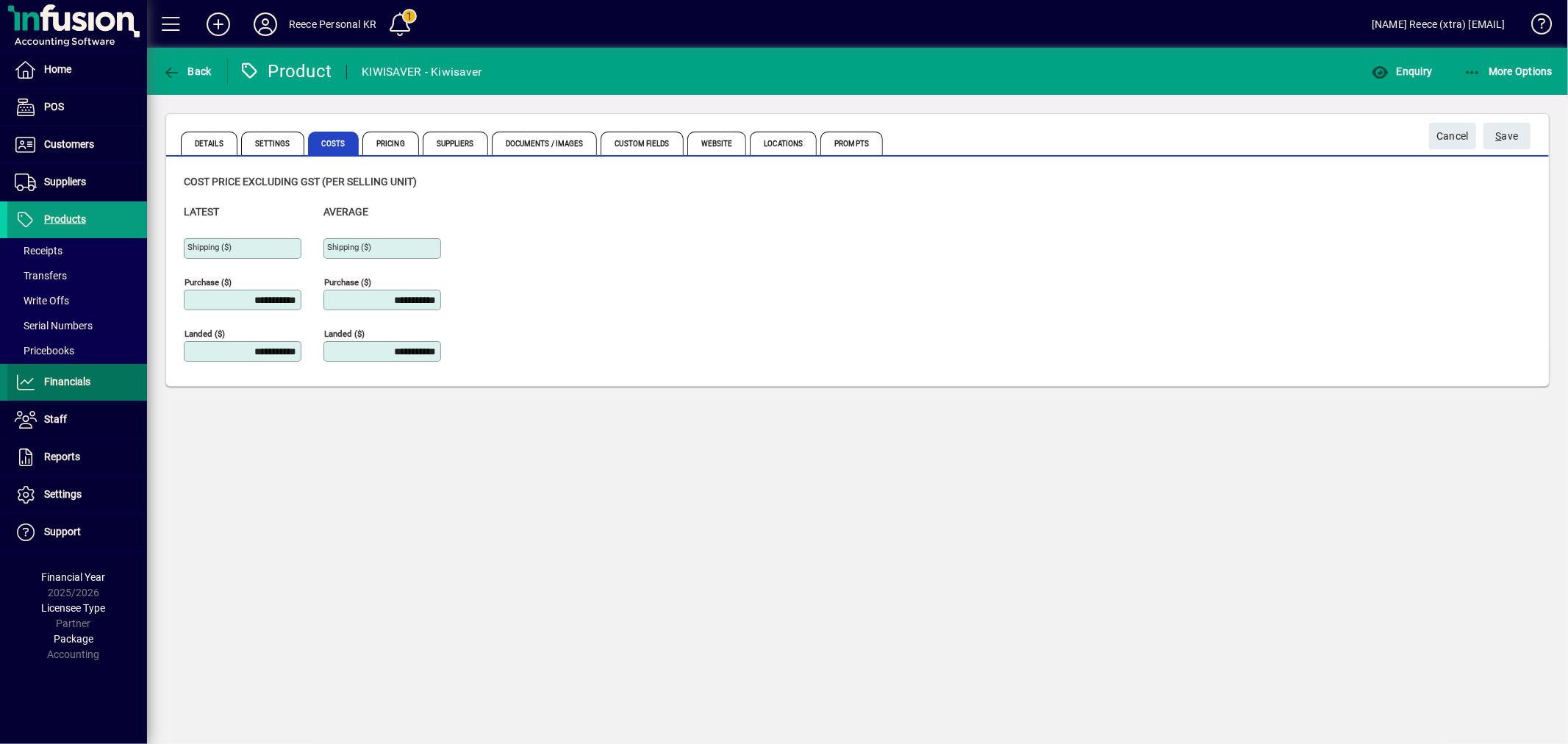 click on "Financials" at bounding box center [49, 382] 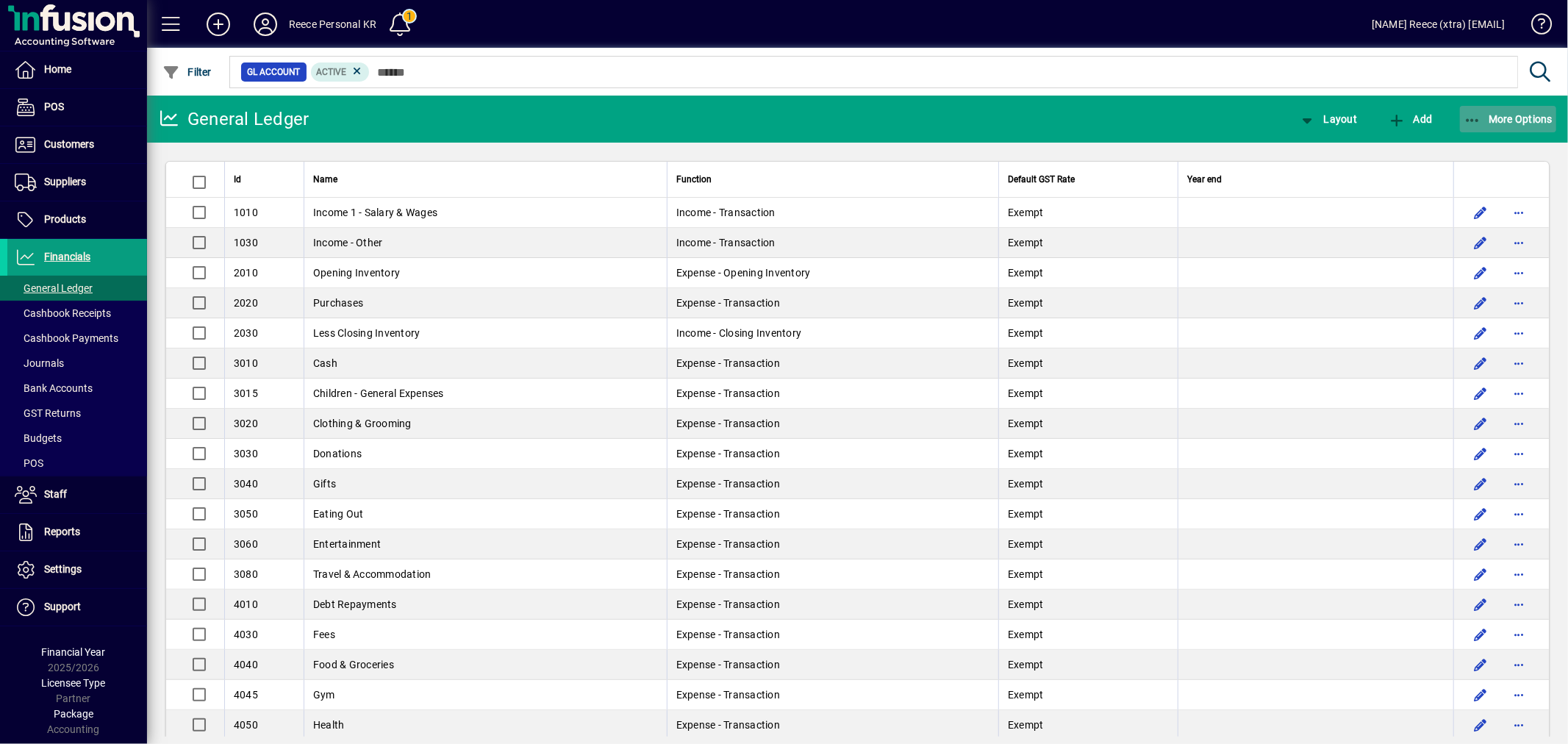 click on "More Options" 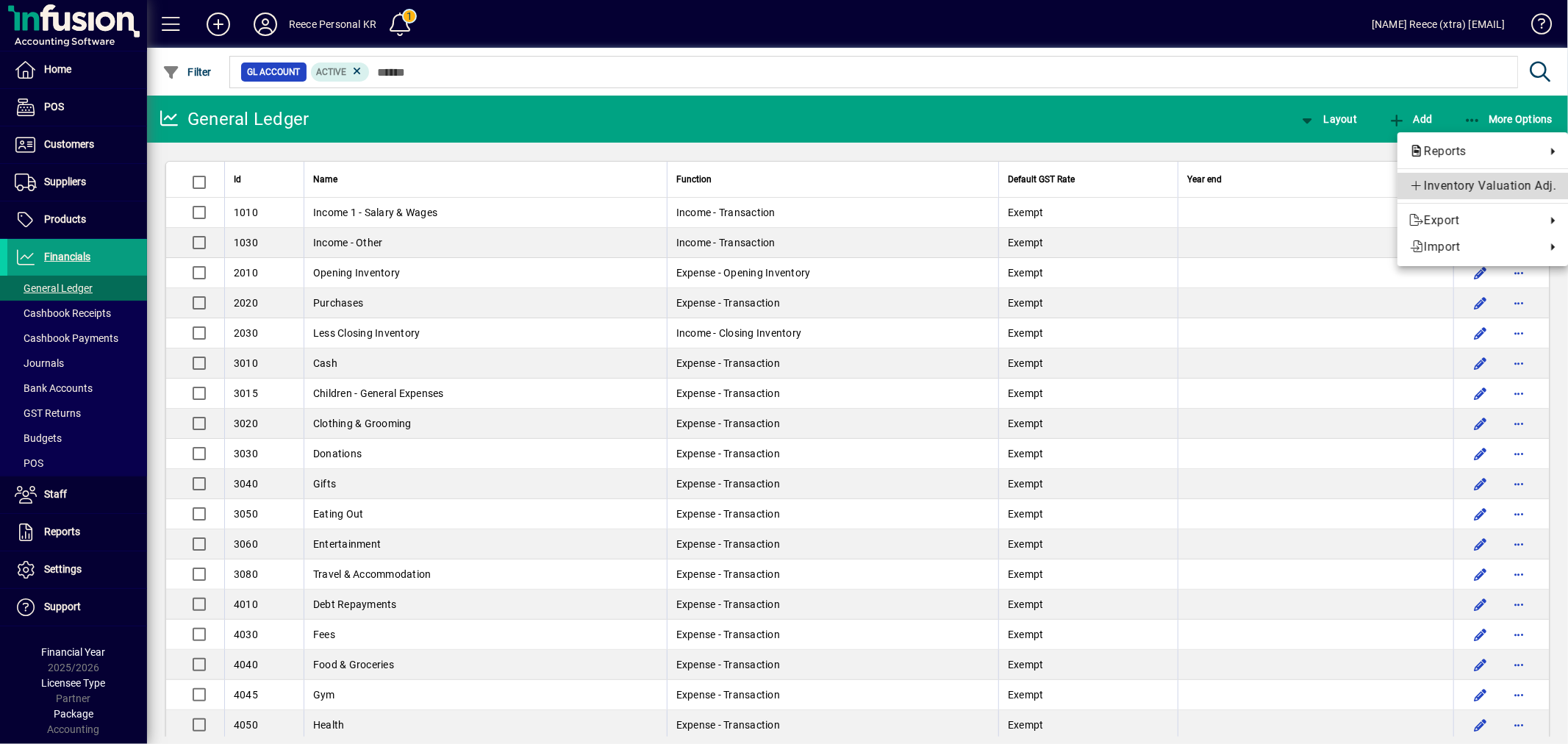 click on "Inventory Valuation Adj." at bounding box center [1483, 186] 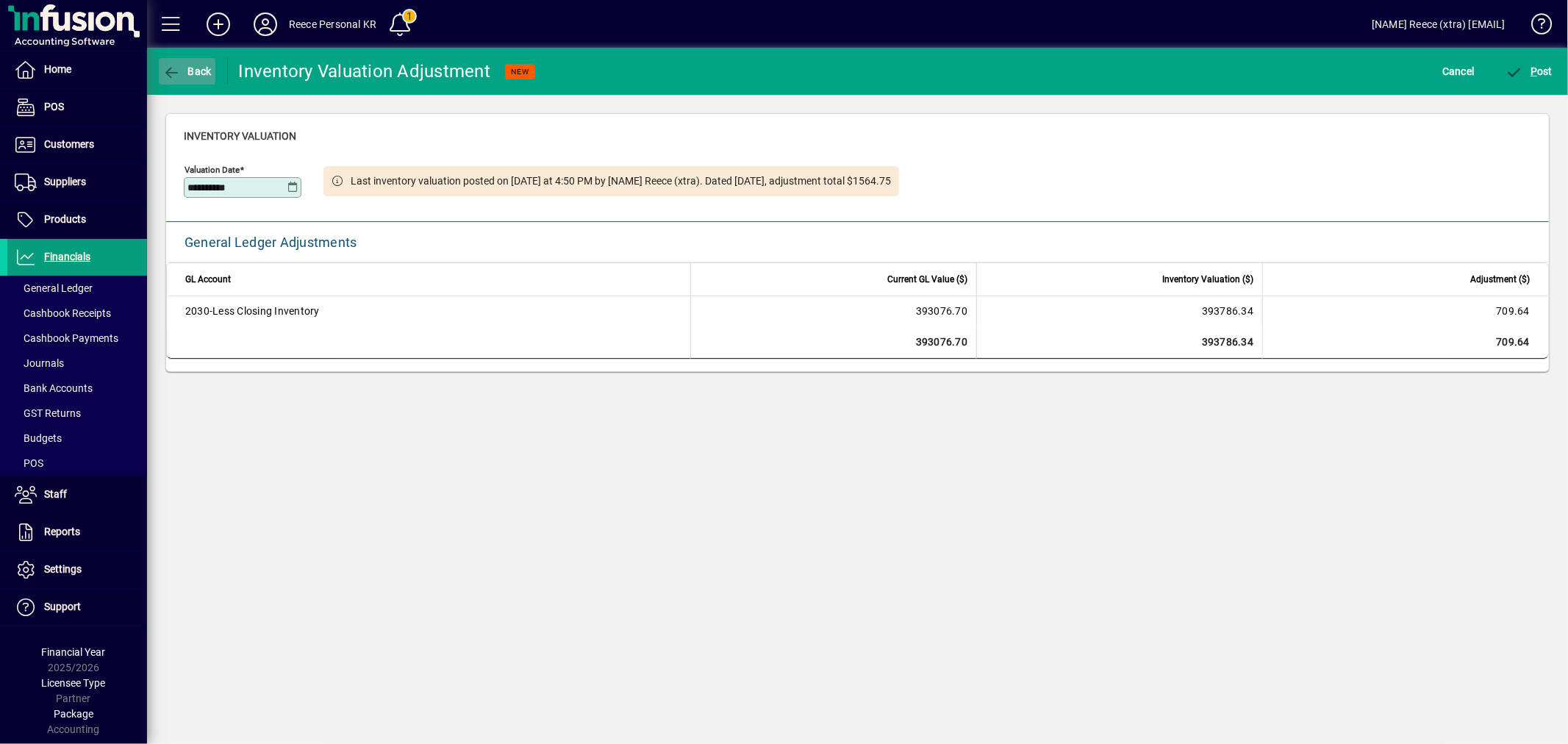 click 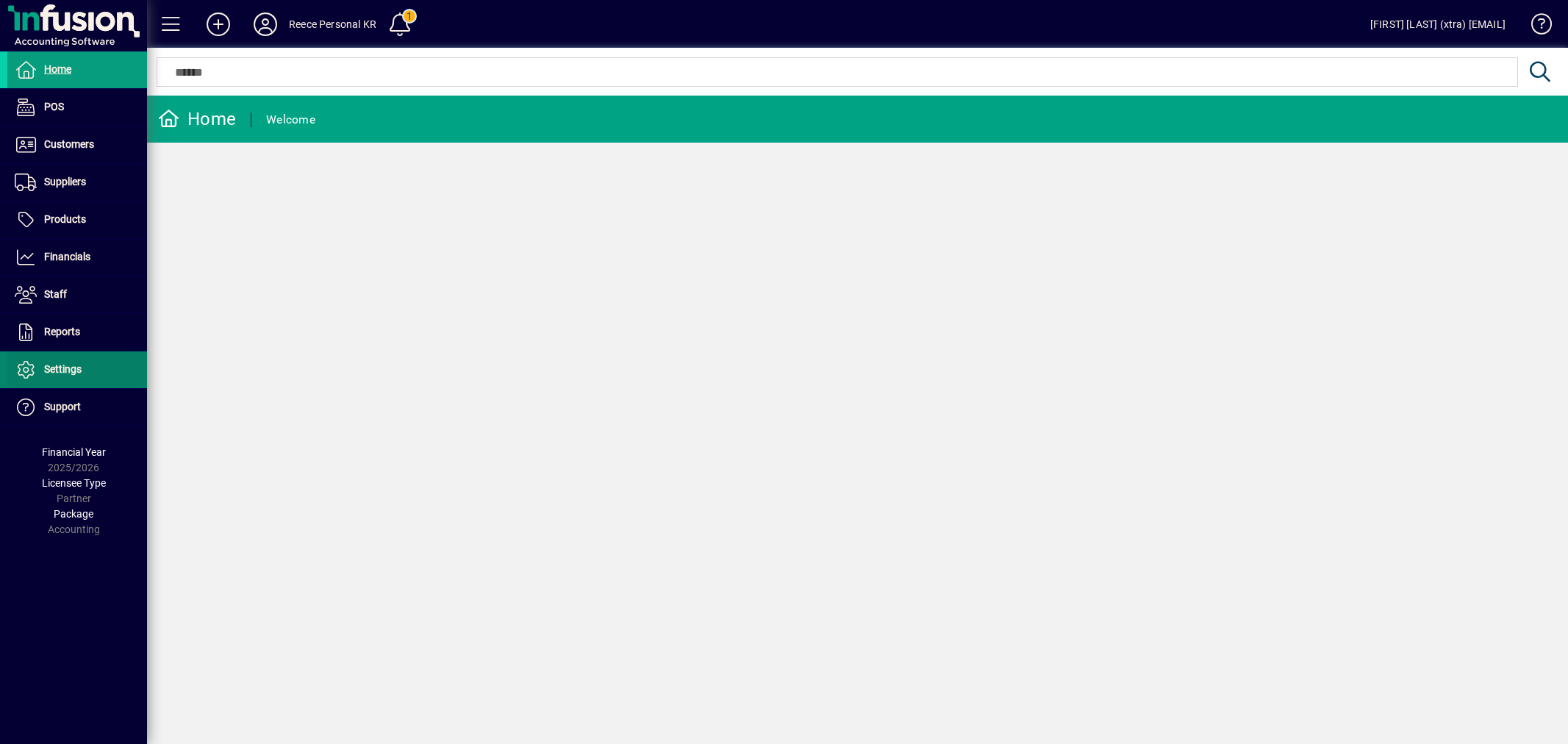 scroll, scrollTop: 0, scrollLeft: 0, axis: both 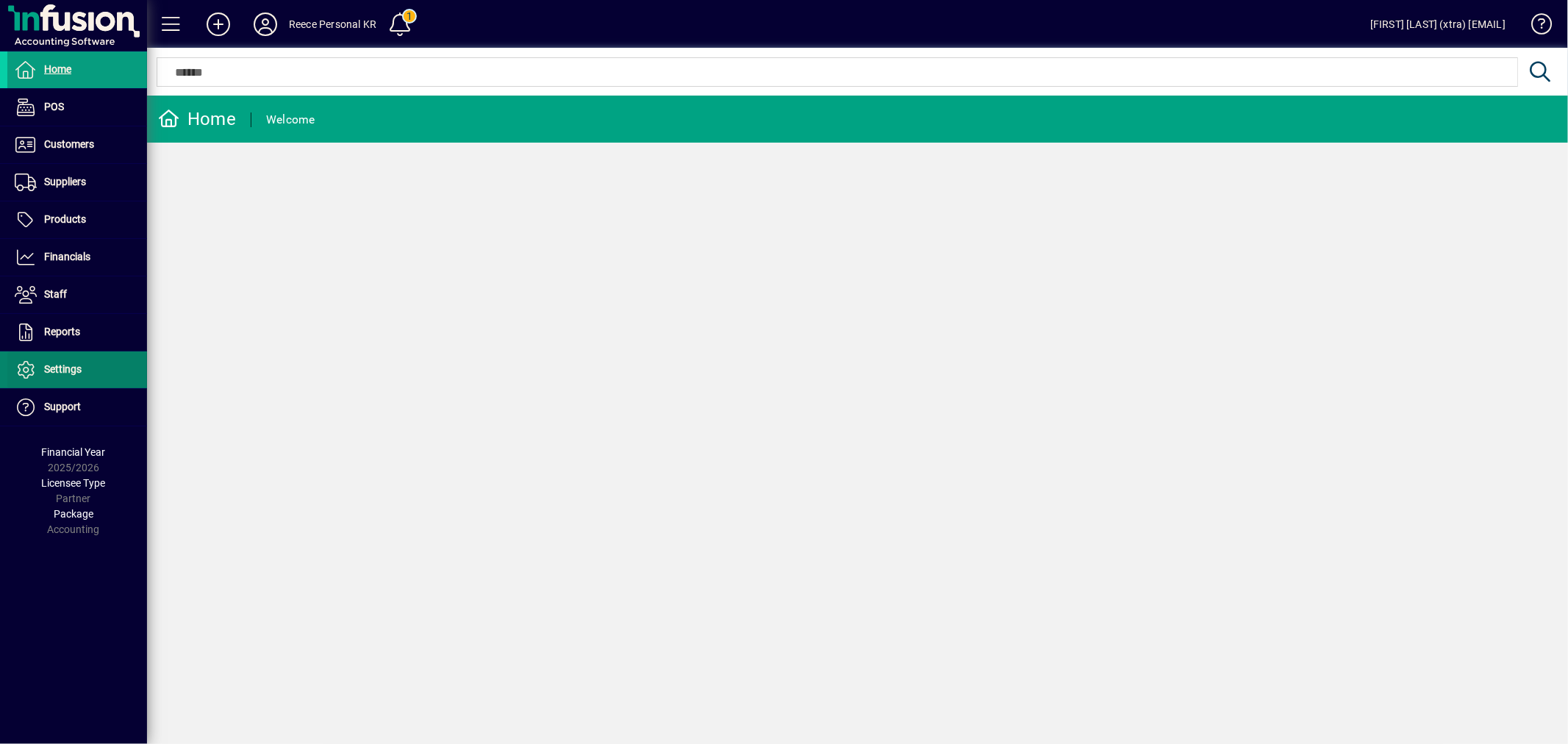 click at bounding box center [77, 370] 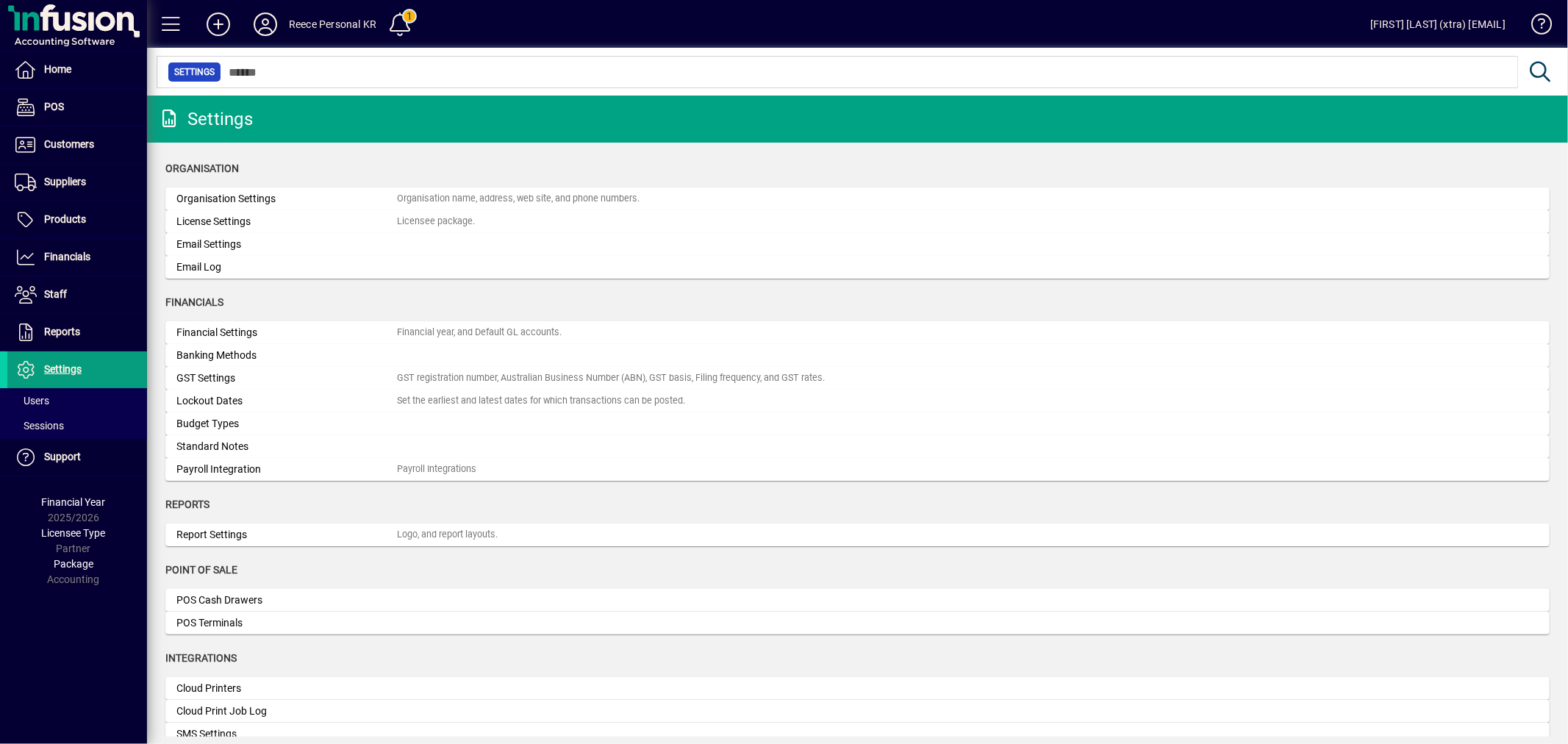 click 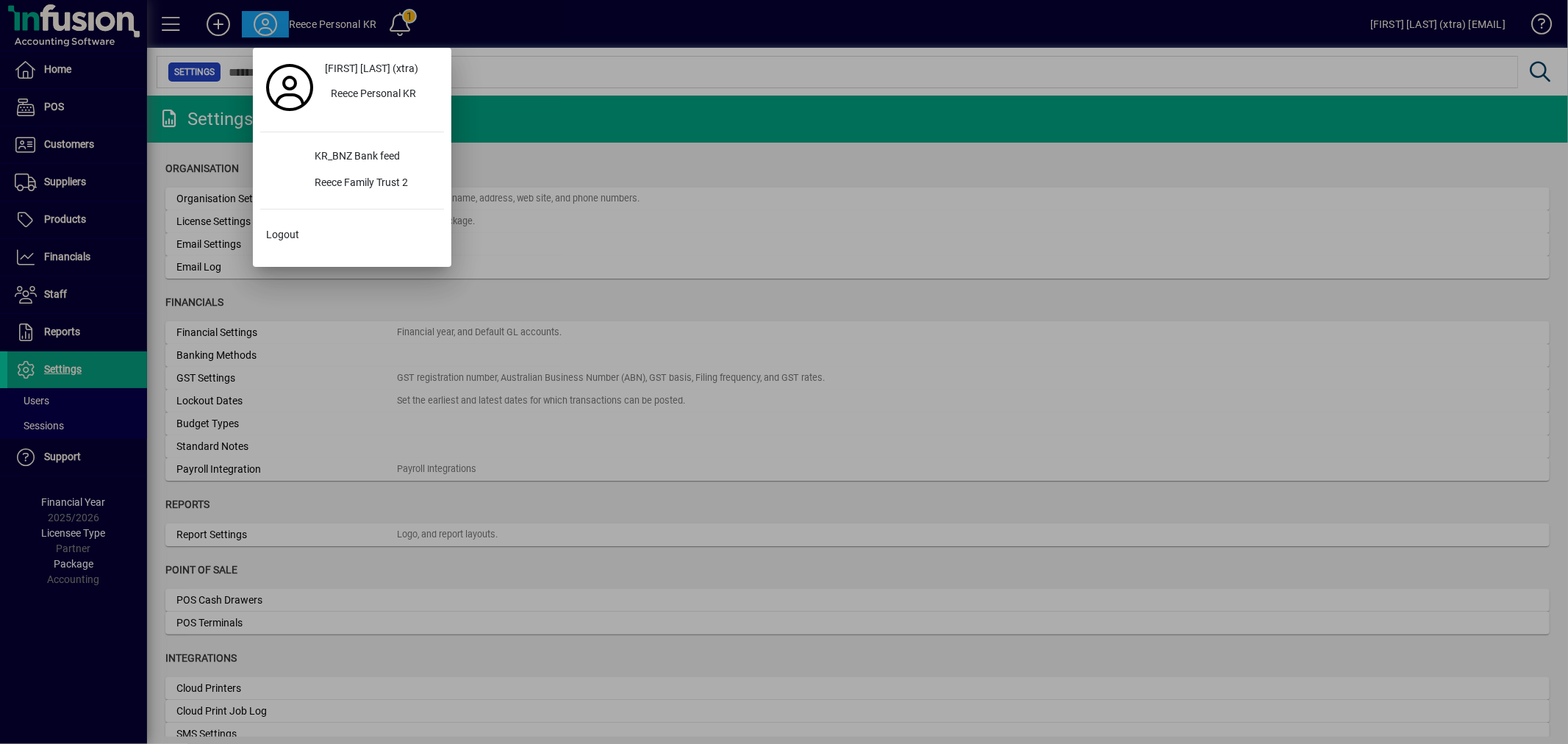 click at bounding box center [784, 372] 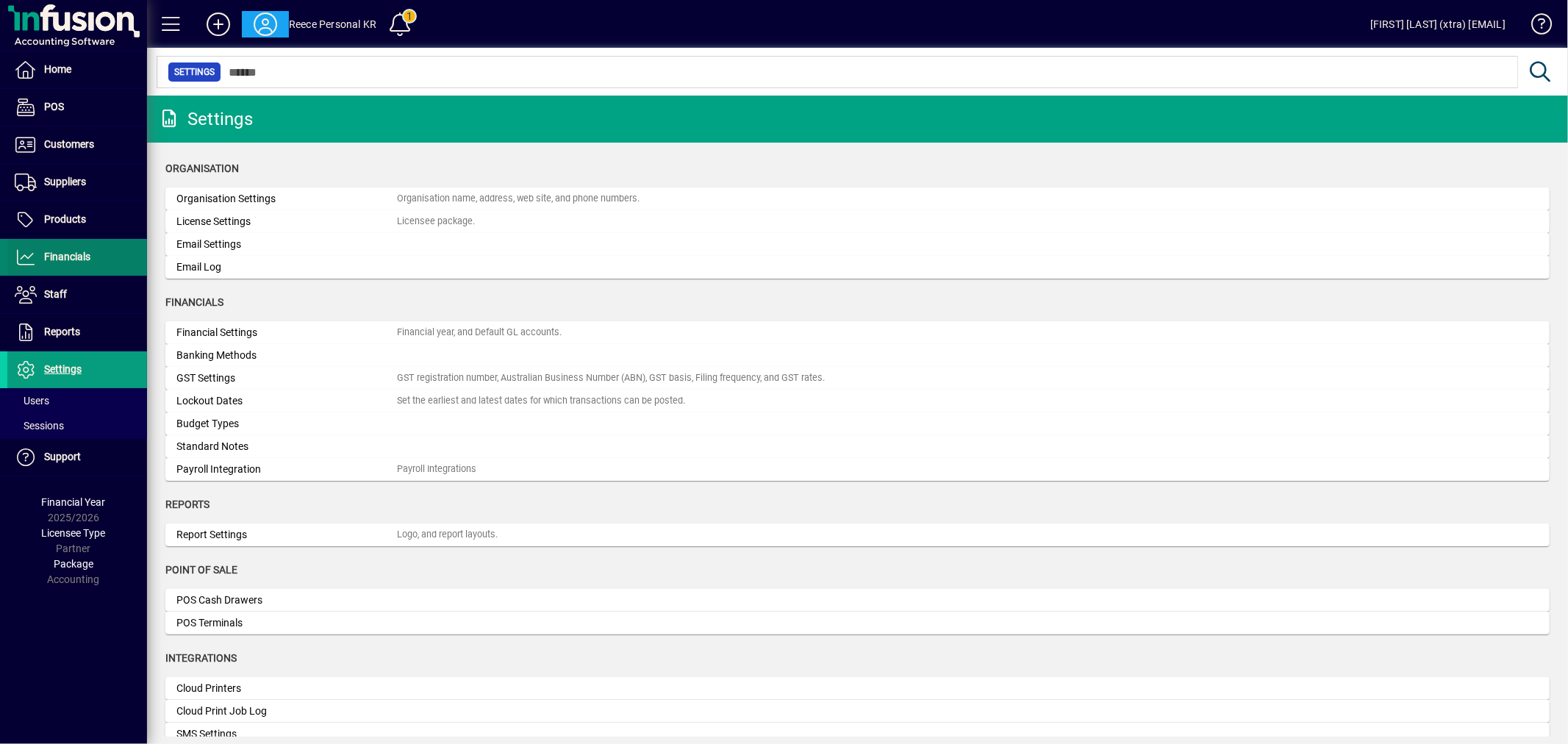click on "Financials" at bounding box center (67, 257) 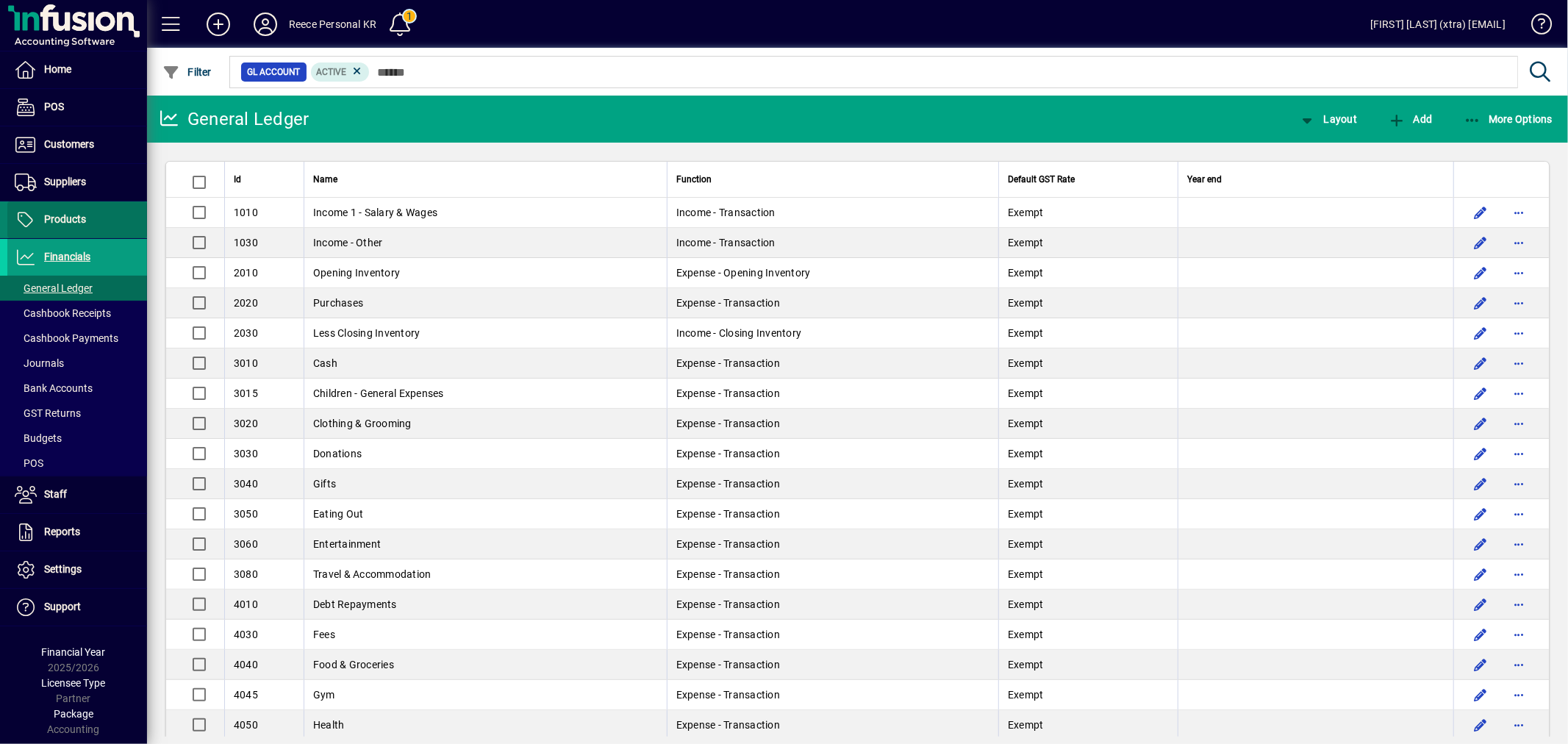 click on "Products" at bounding box center (65, 219) 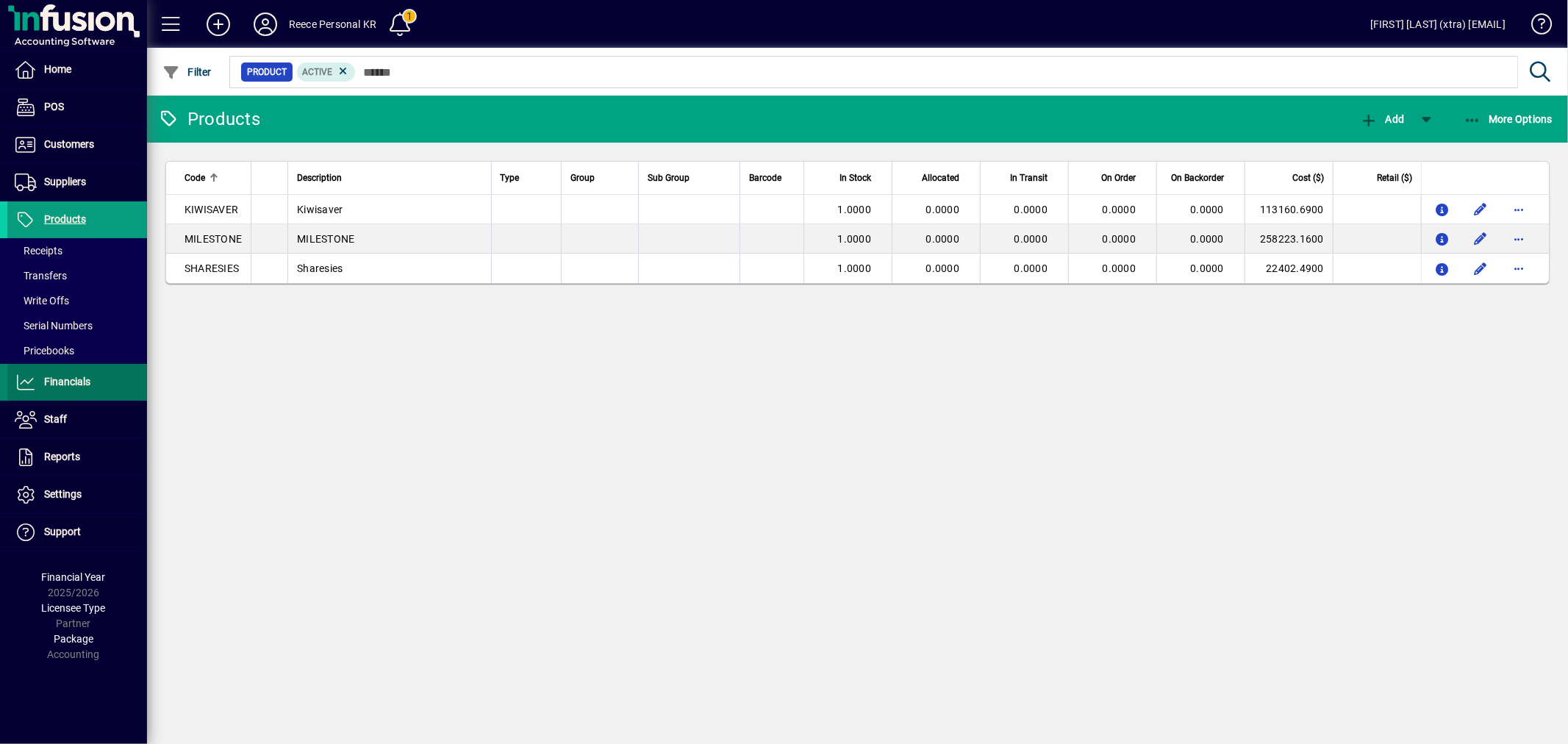 click on "Financials" at bounding box center (67, 382) 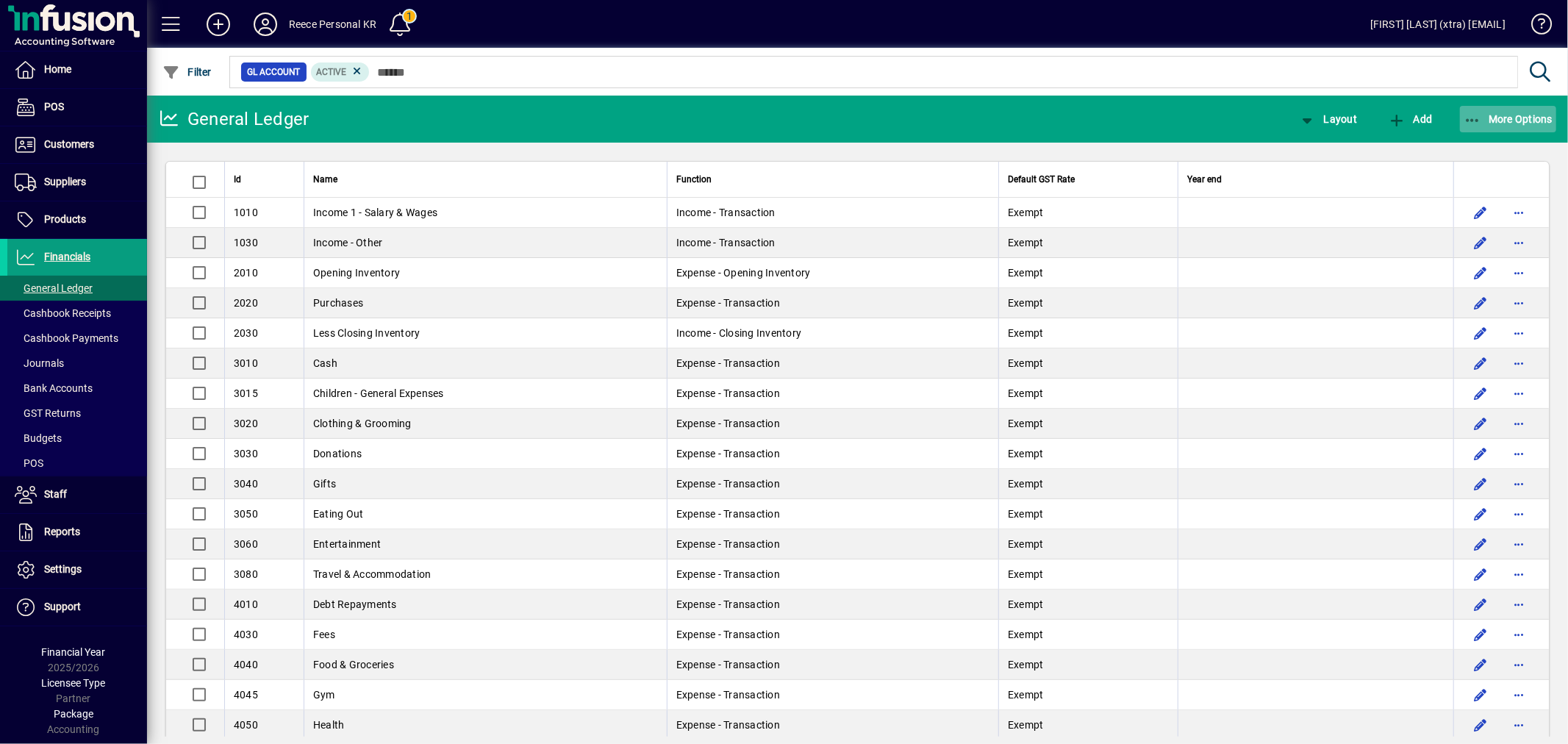 click on "More Options" 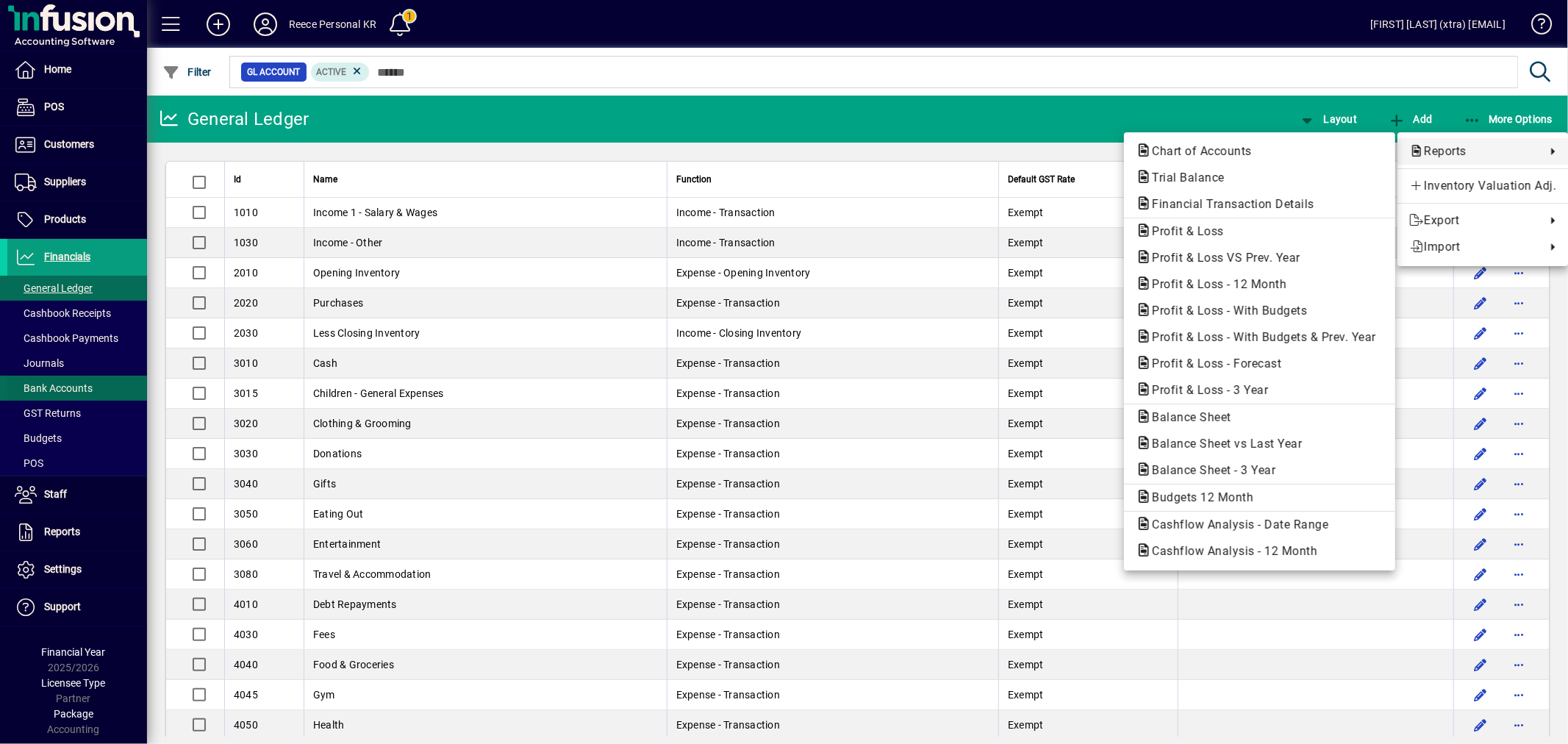 drag, startPoint x: 90, startPoint y: 364, endPoint x: 85, endPoint y: 378, distance: 14.866069 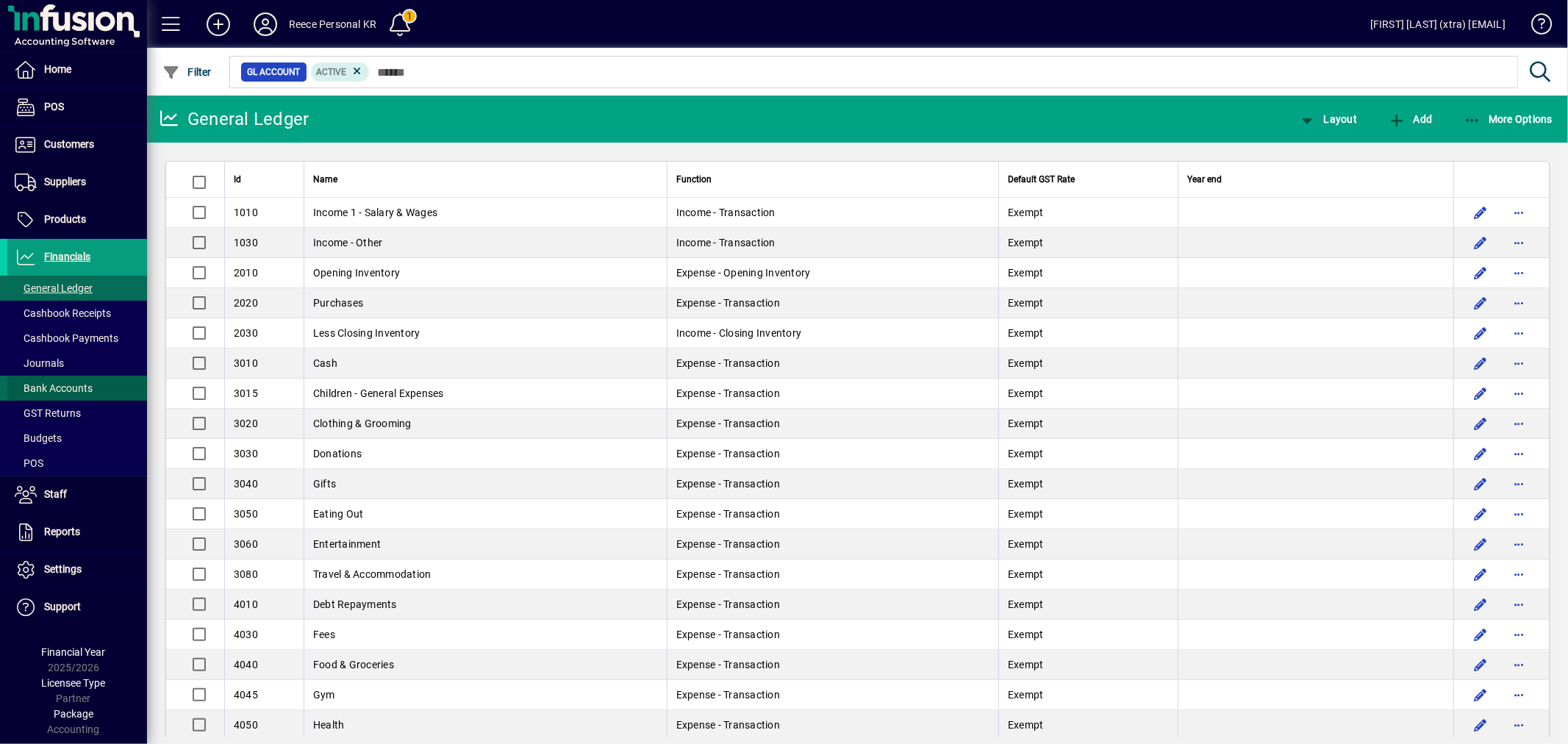 click on "Bank Accounts" at bounding box center (54, 388) 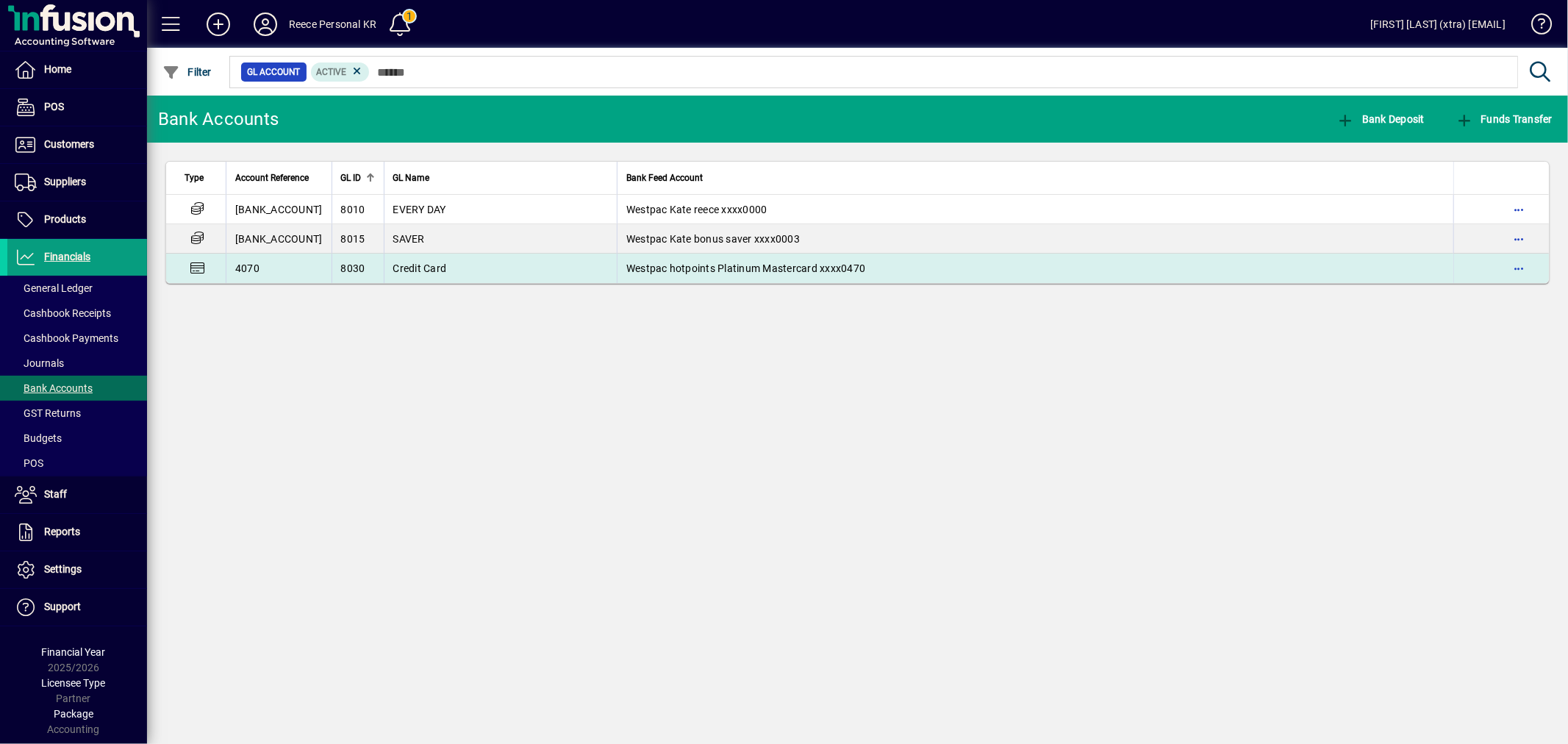 click on "4070" at bounding box center (279, 268) 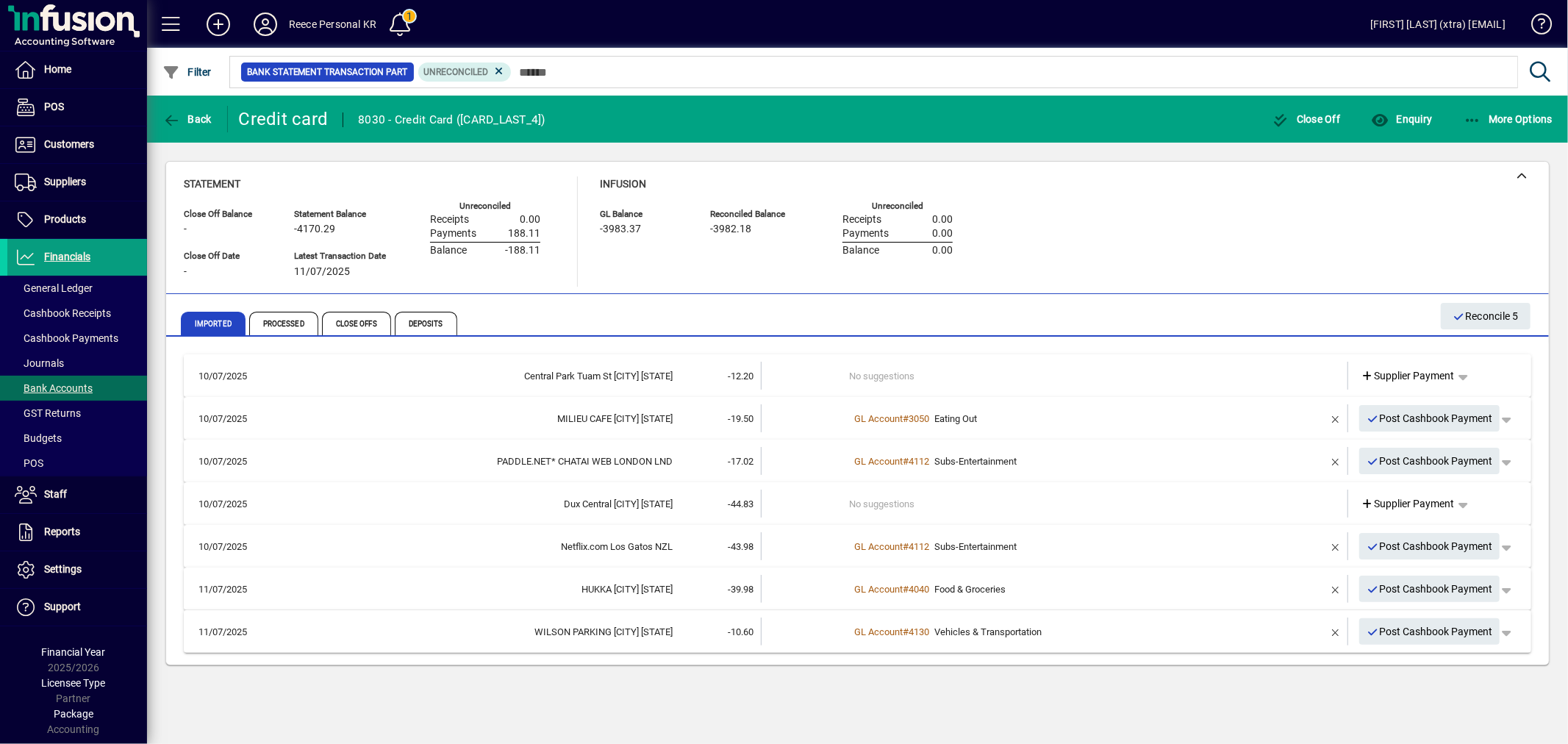 click on "No suggestions" at bounding box center [1056, 376] 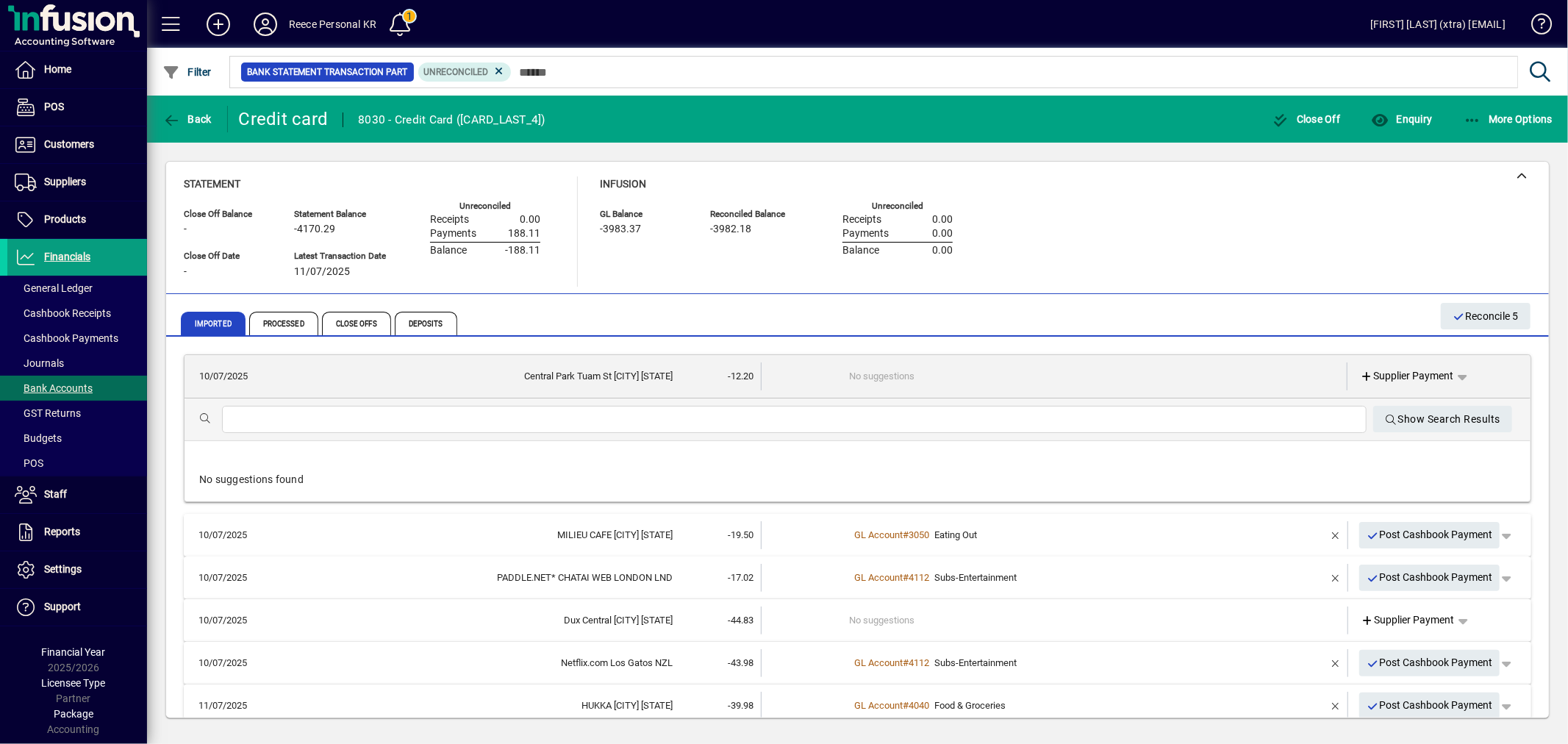click at bounding box center (794, 420) 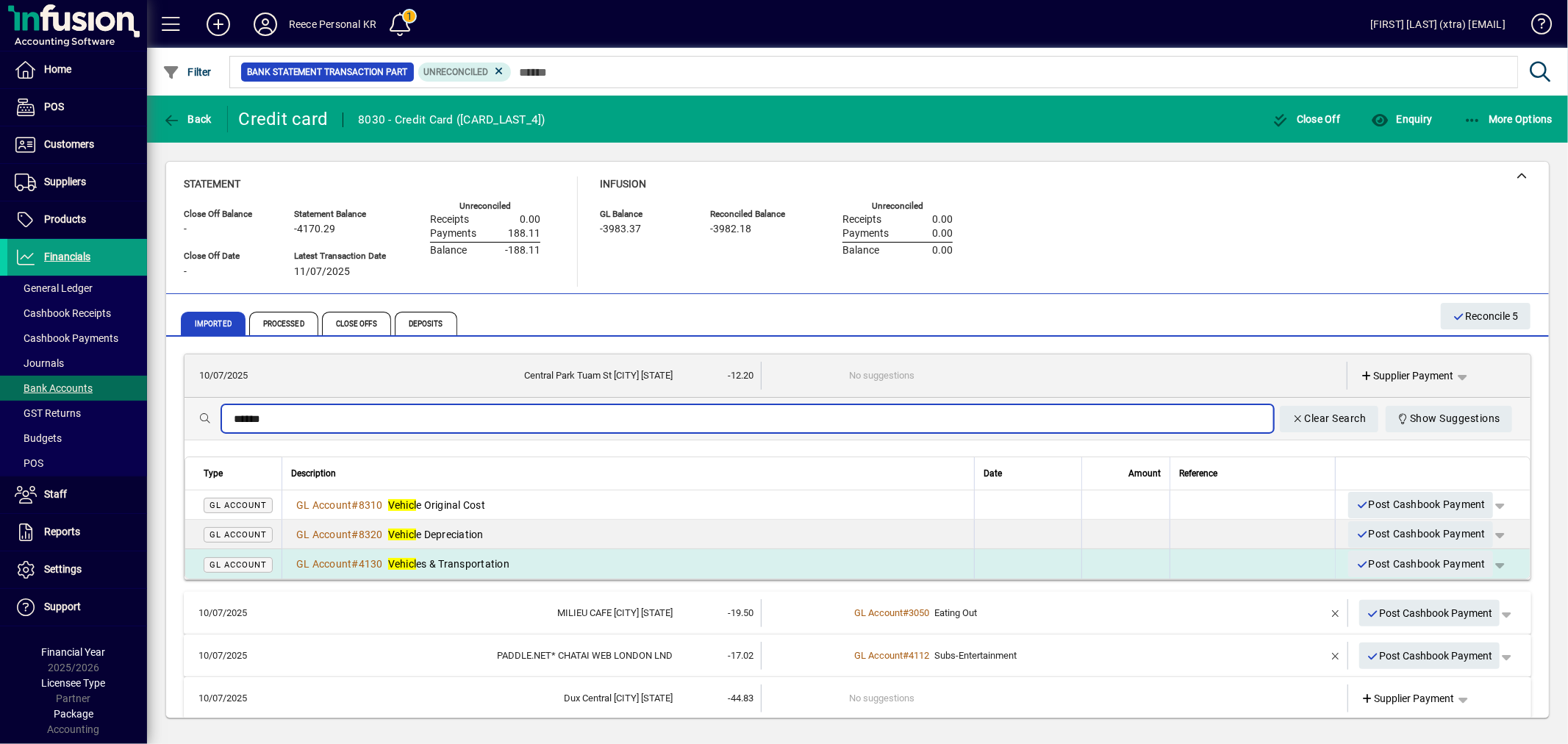 type on "******" 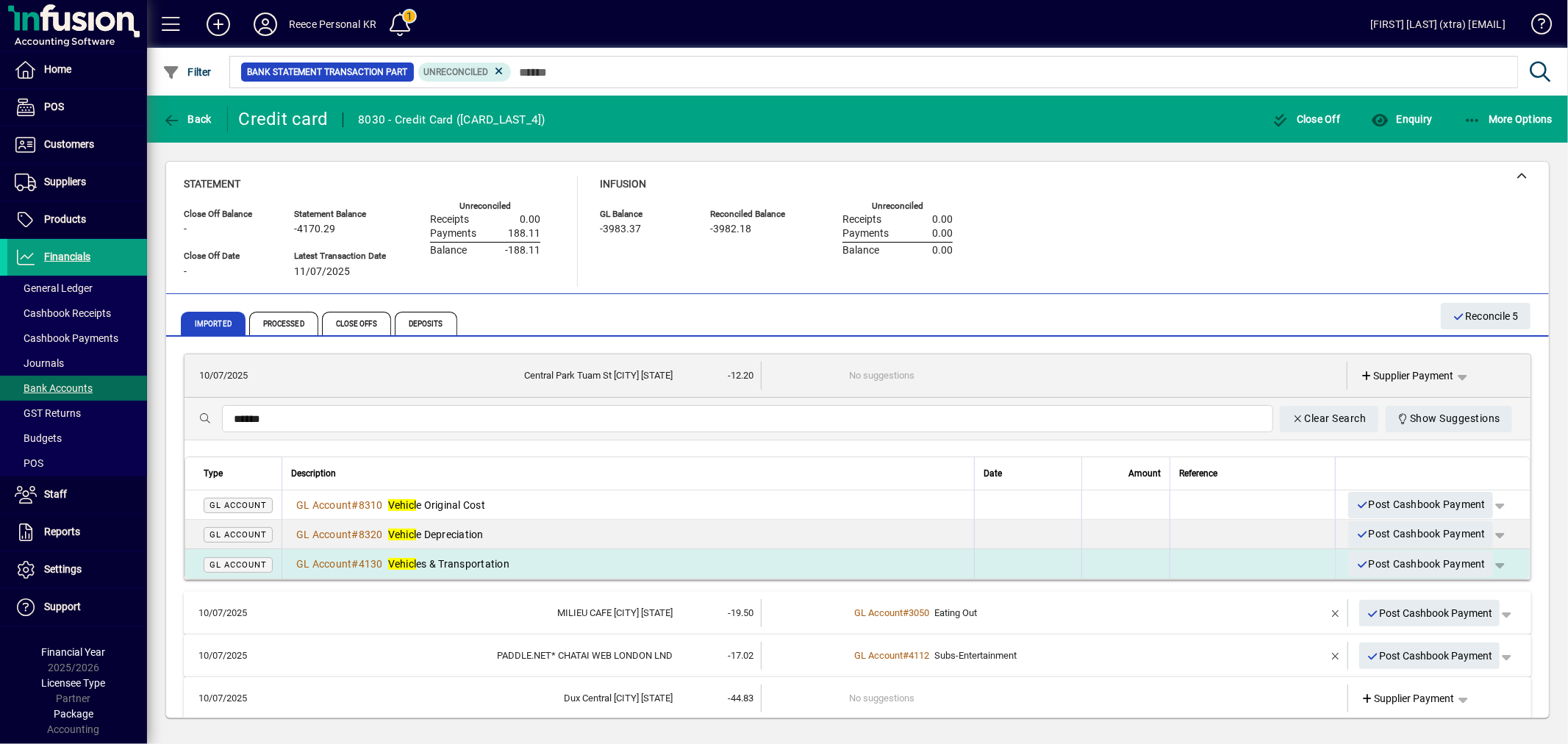 click on "GL Account  # 4130 Vehicl es & Transportation" at bounding box center [628, 564] 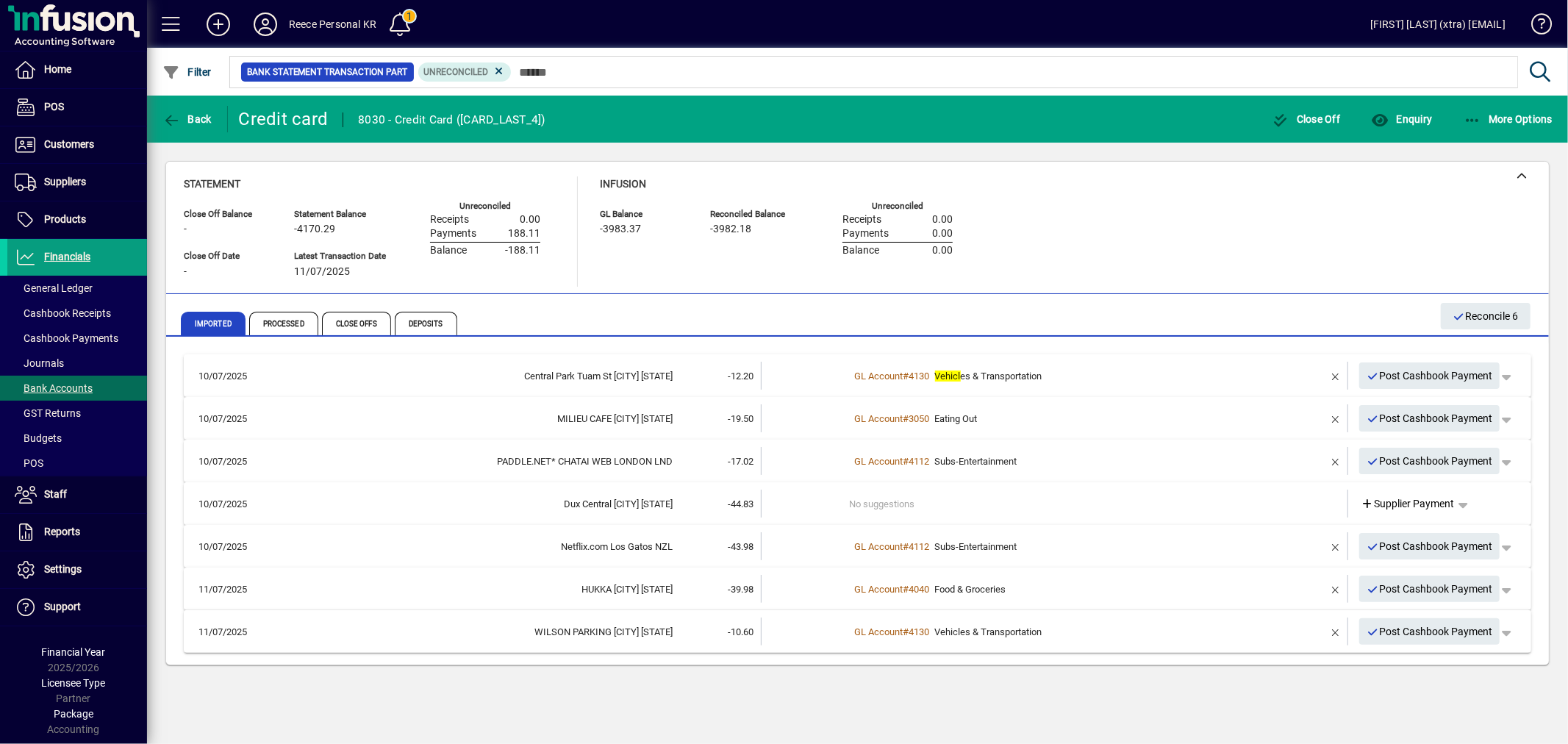 click on "No suggestions" at bounding box center (1056, 504) 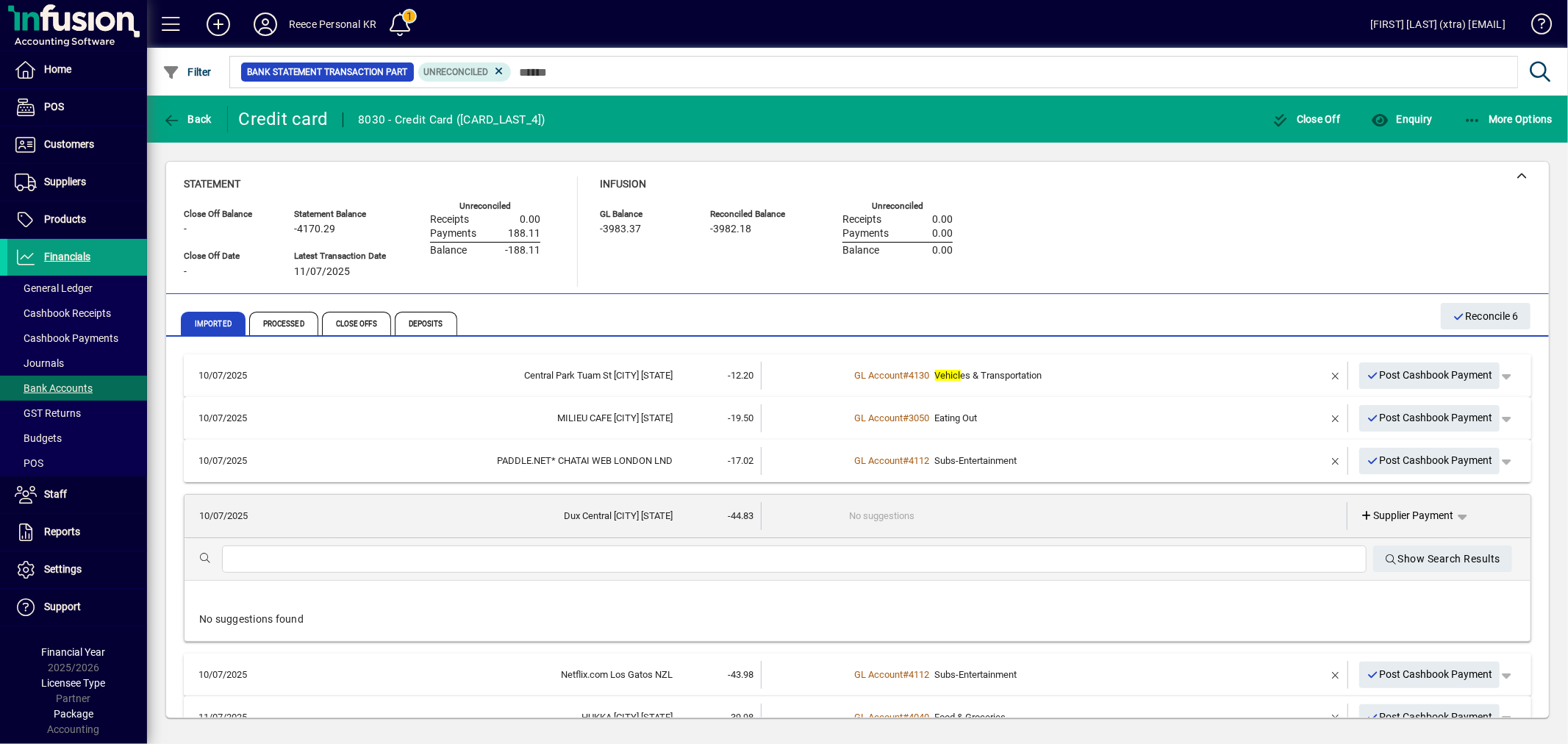 click on "Show Search Results" at bounding box center [857, 559] 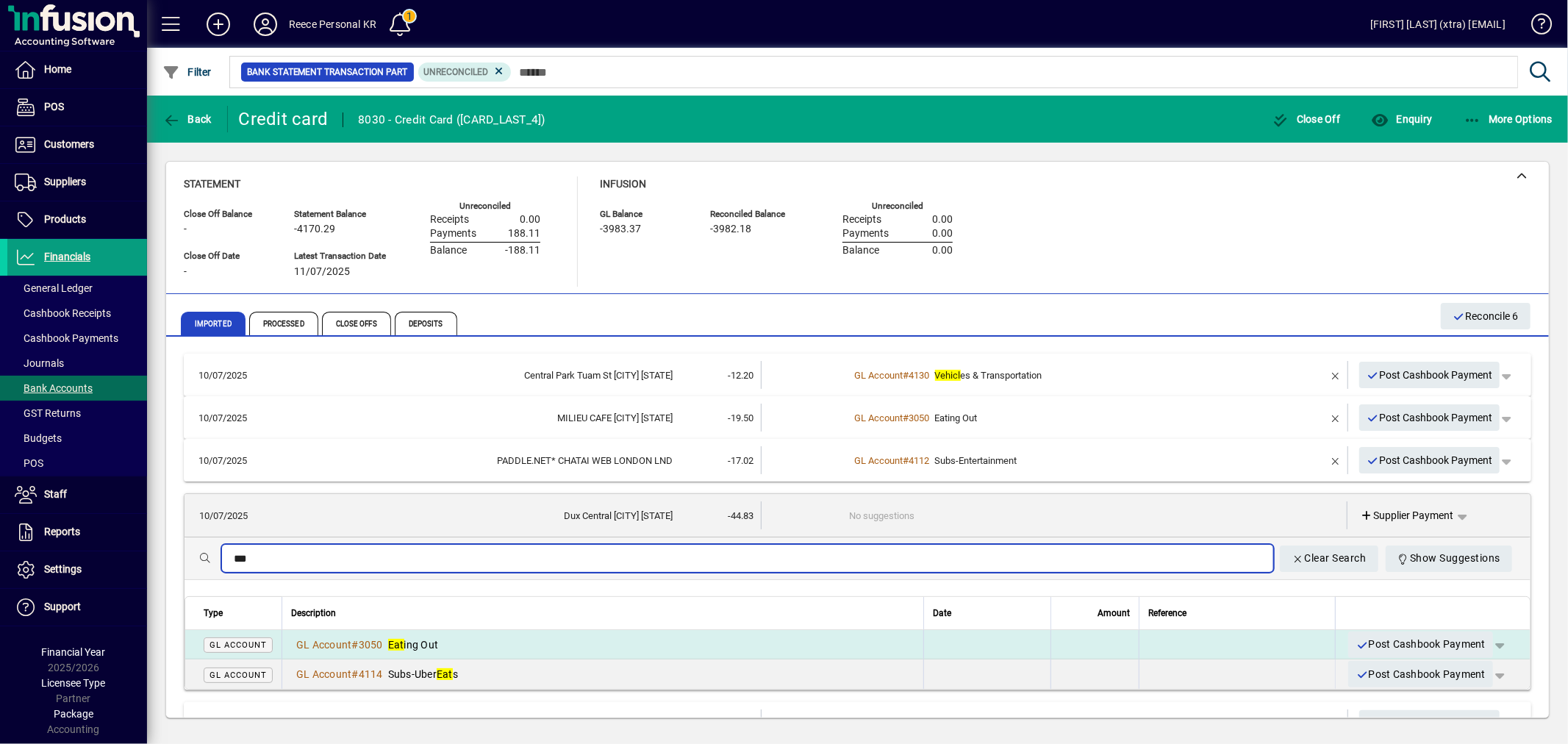 type on "***" 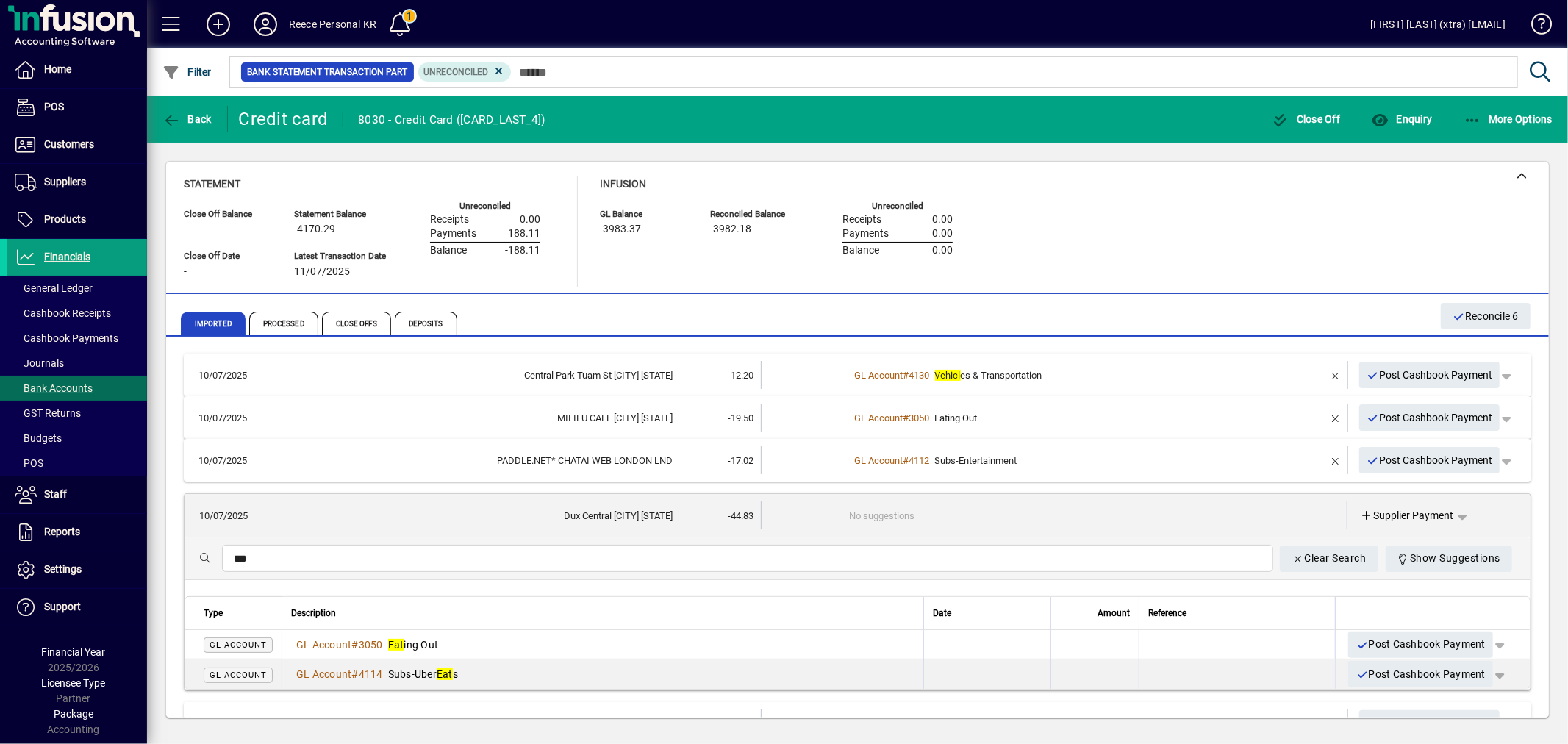 drag, startPoint x: 537, startPoint y: 641, endPoint x: 607, endPoint y: 637, distance: 70.114193 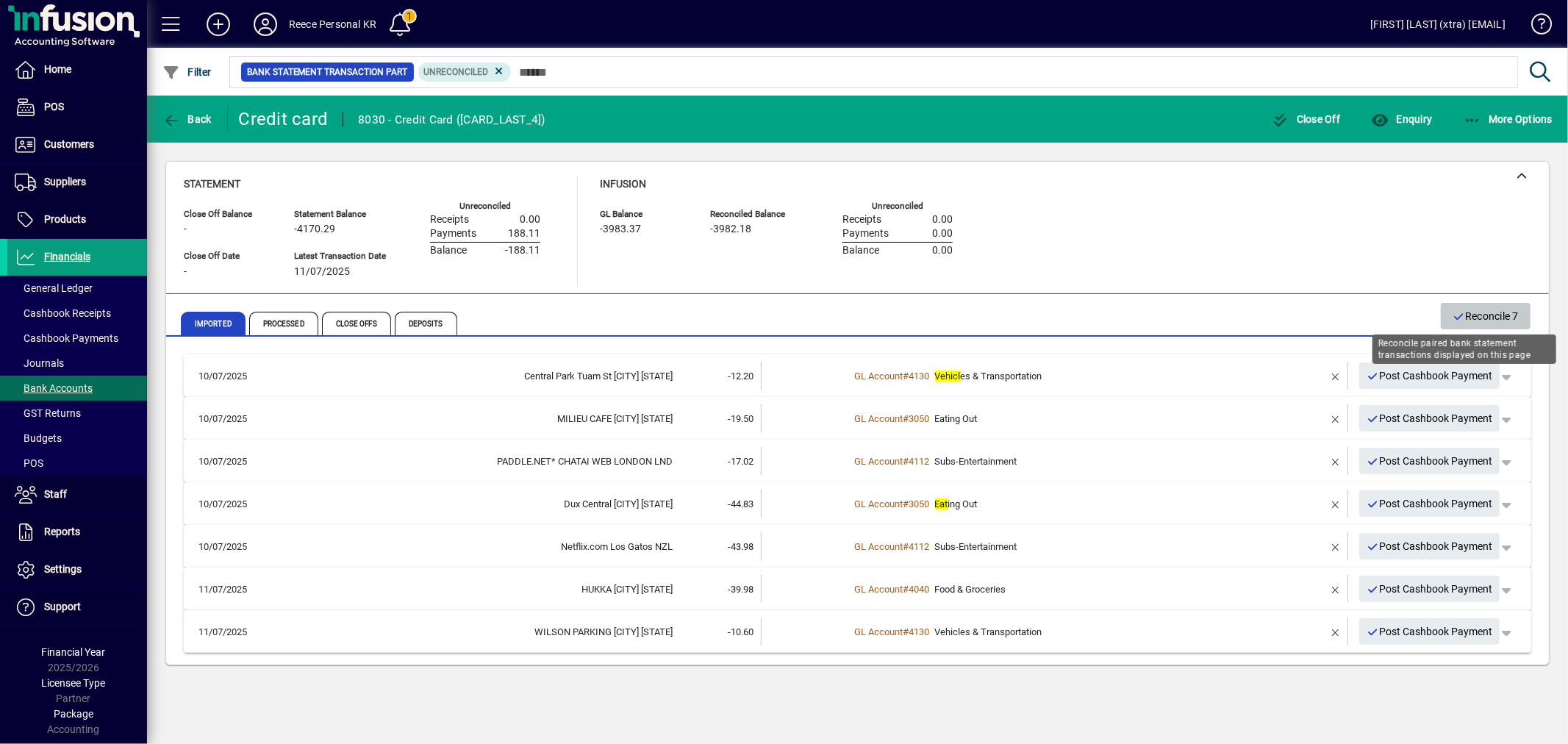 click on "Reconcile 7" 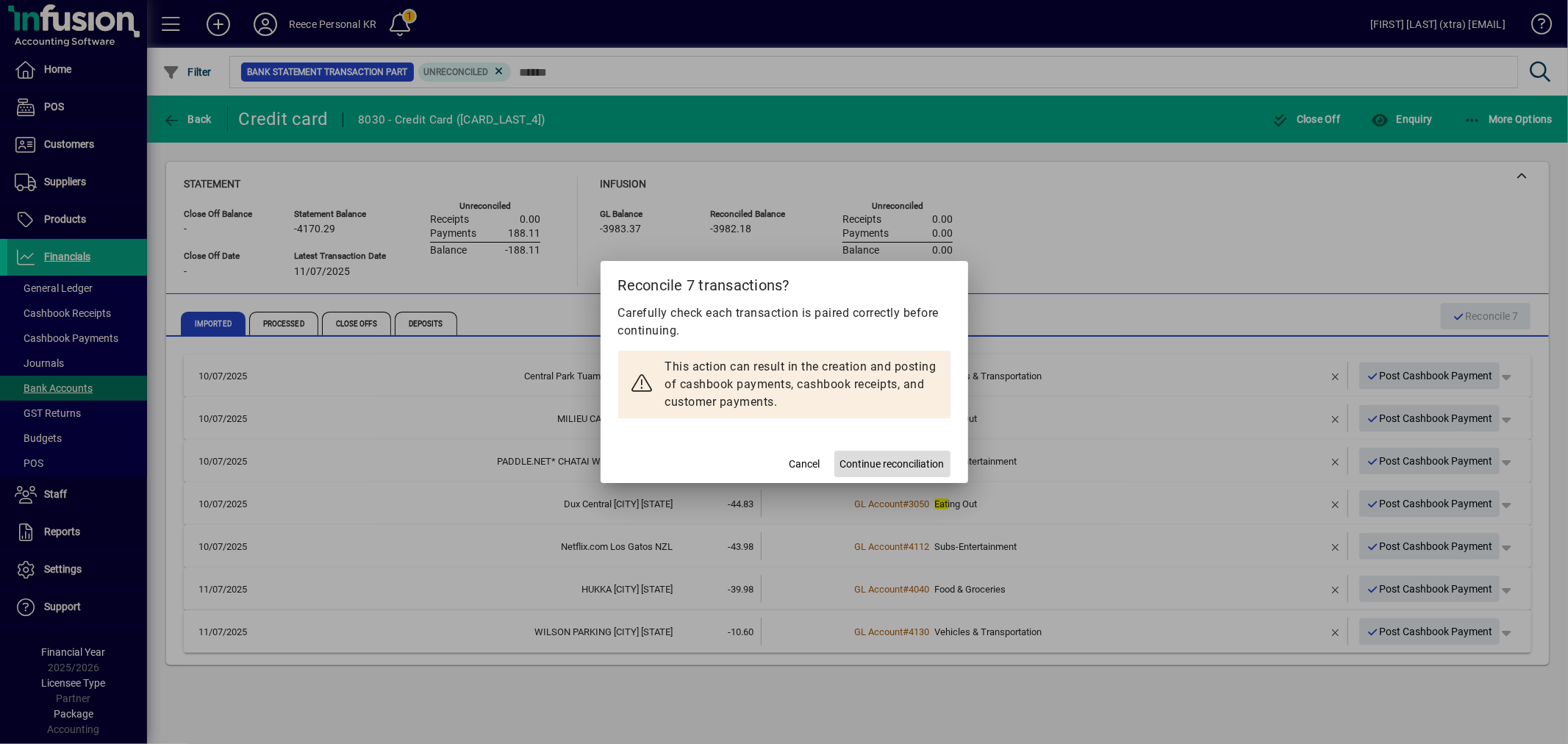 click on "Continue reconciliation" 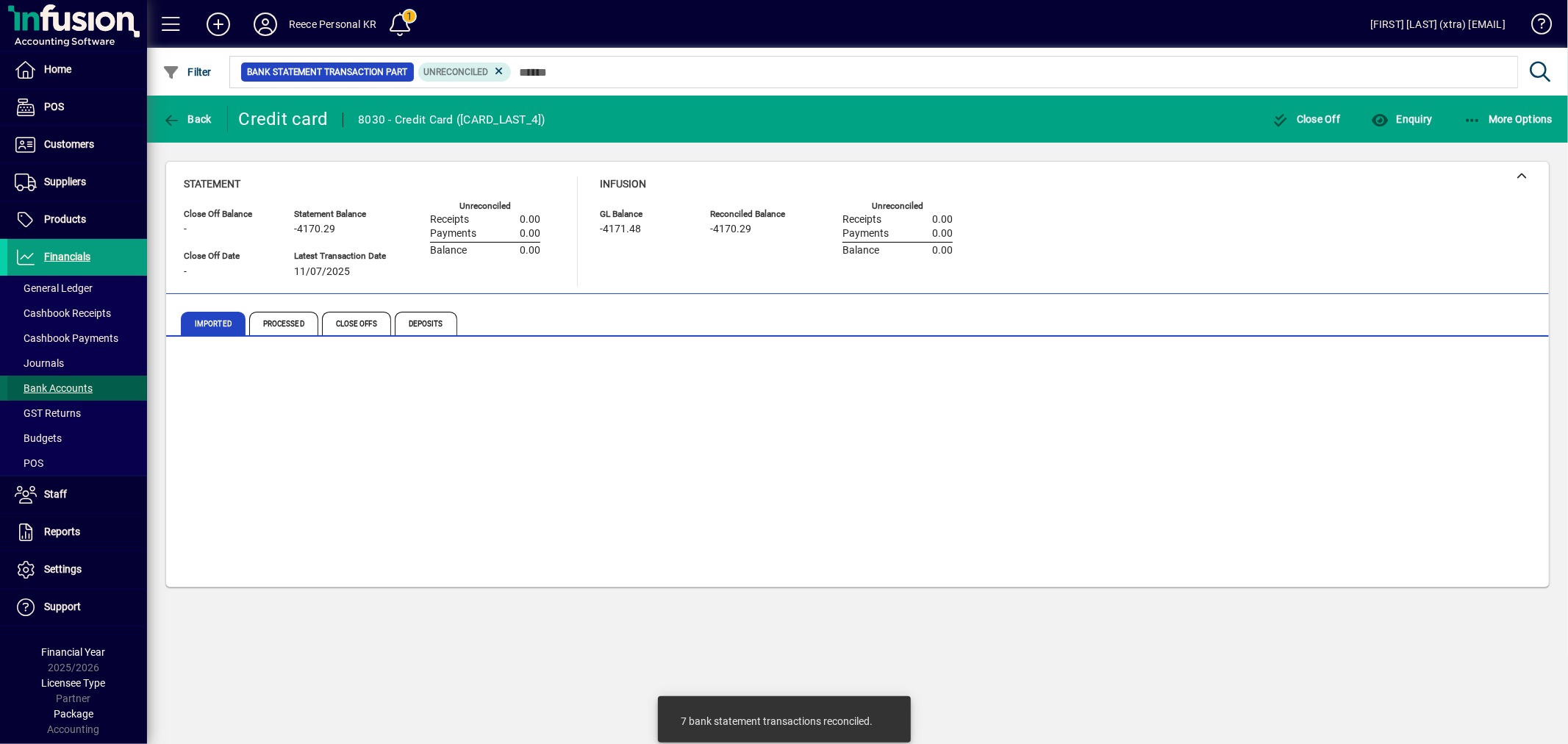 click on "Bank Accounts" at bounding box center [54, 388] 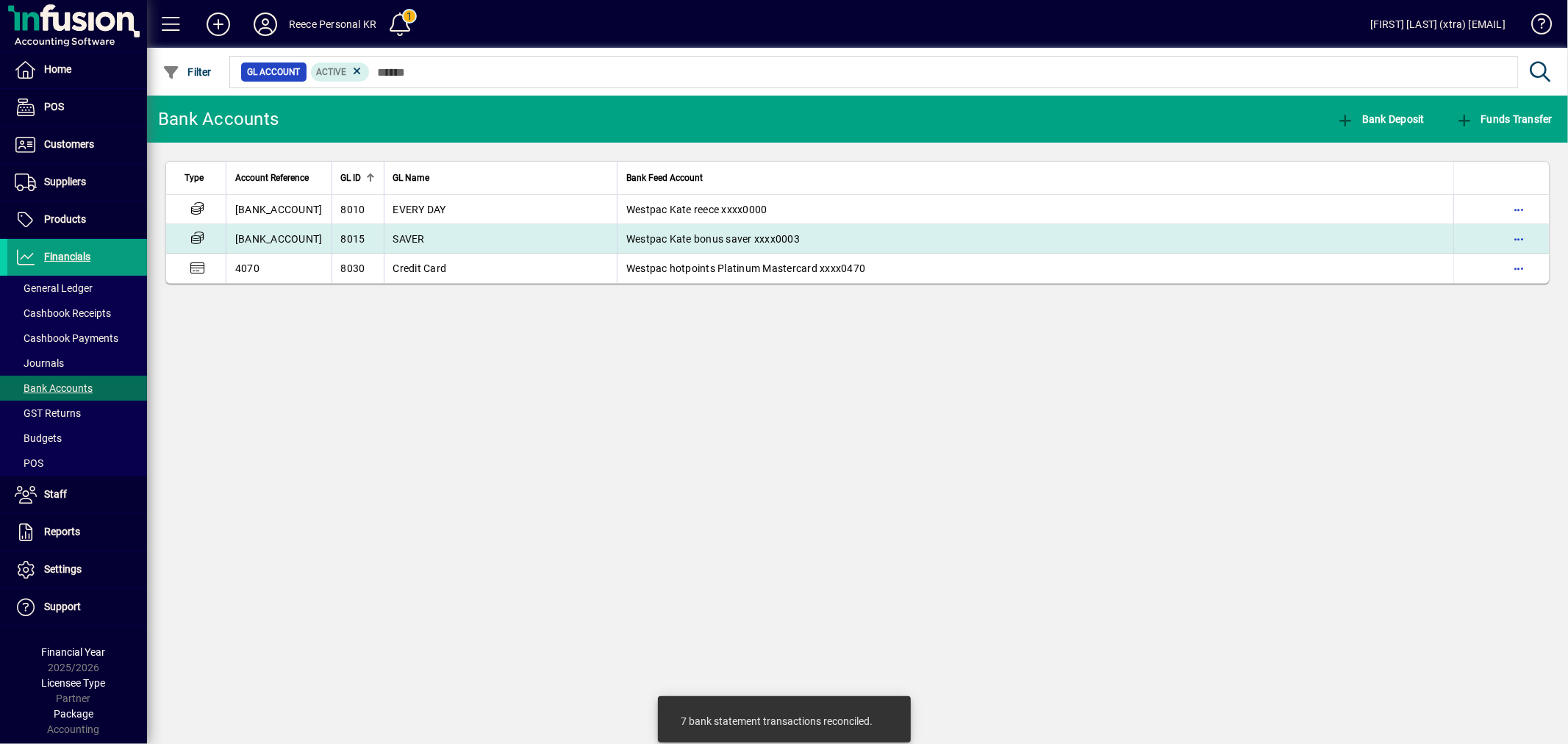 click on "03-1395-0044060-003" at bounding box center (279, 239) 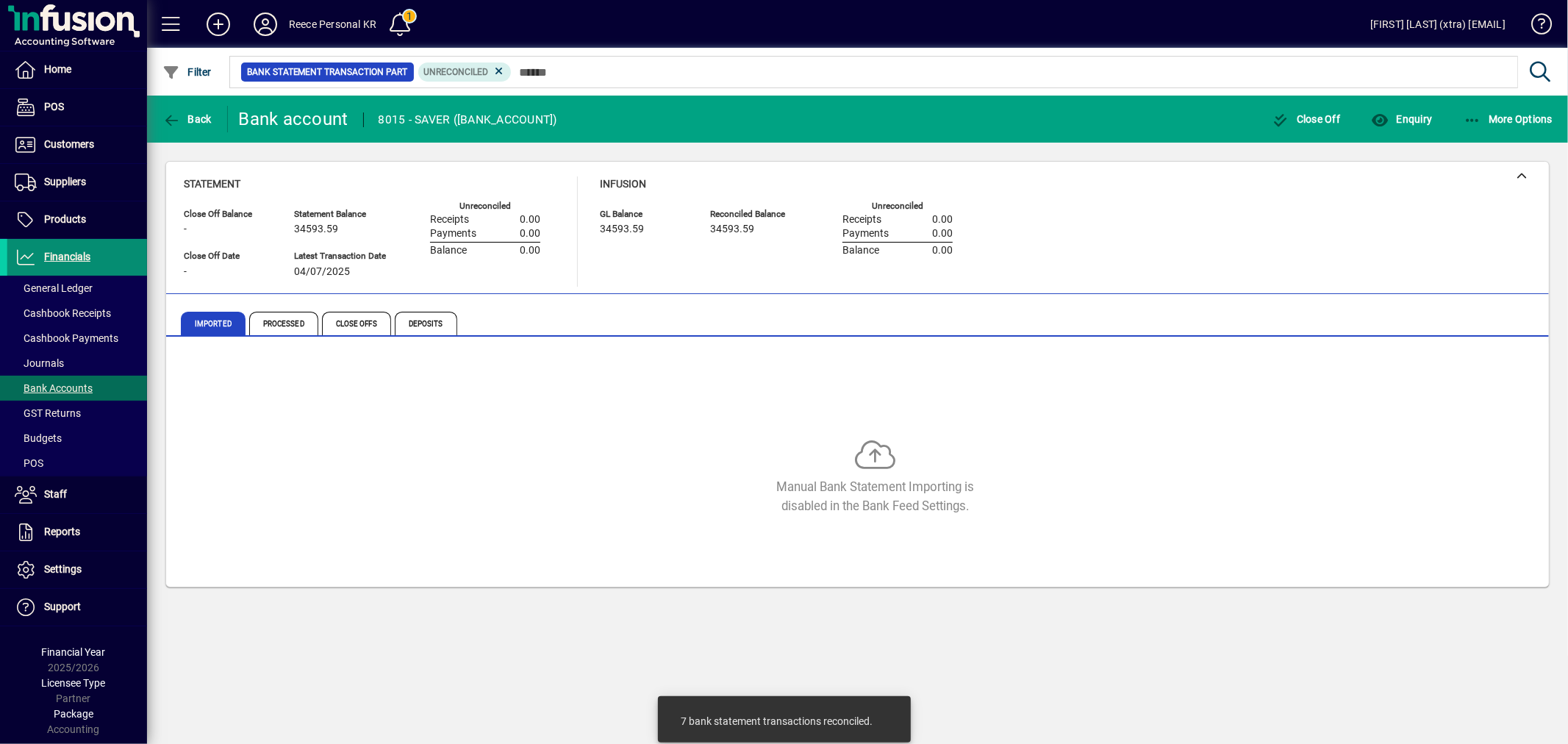drag, startPoint x: 75, startPoint y: 252, endPoint x: 153, endPoint y: 241, distance: 78.77182 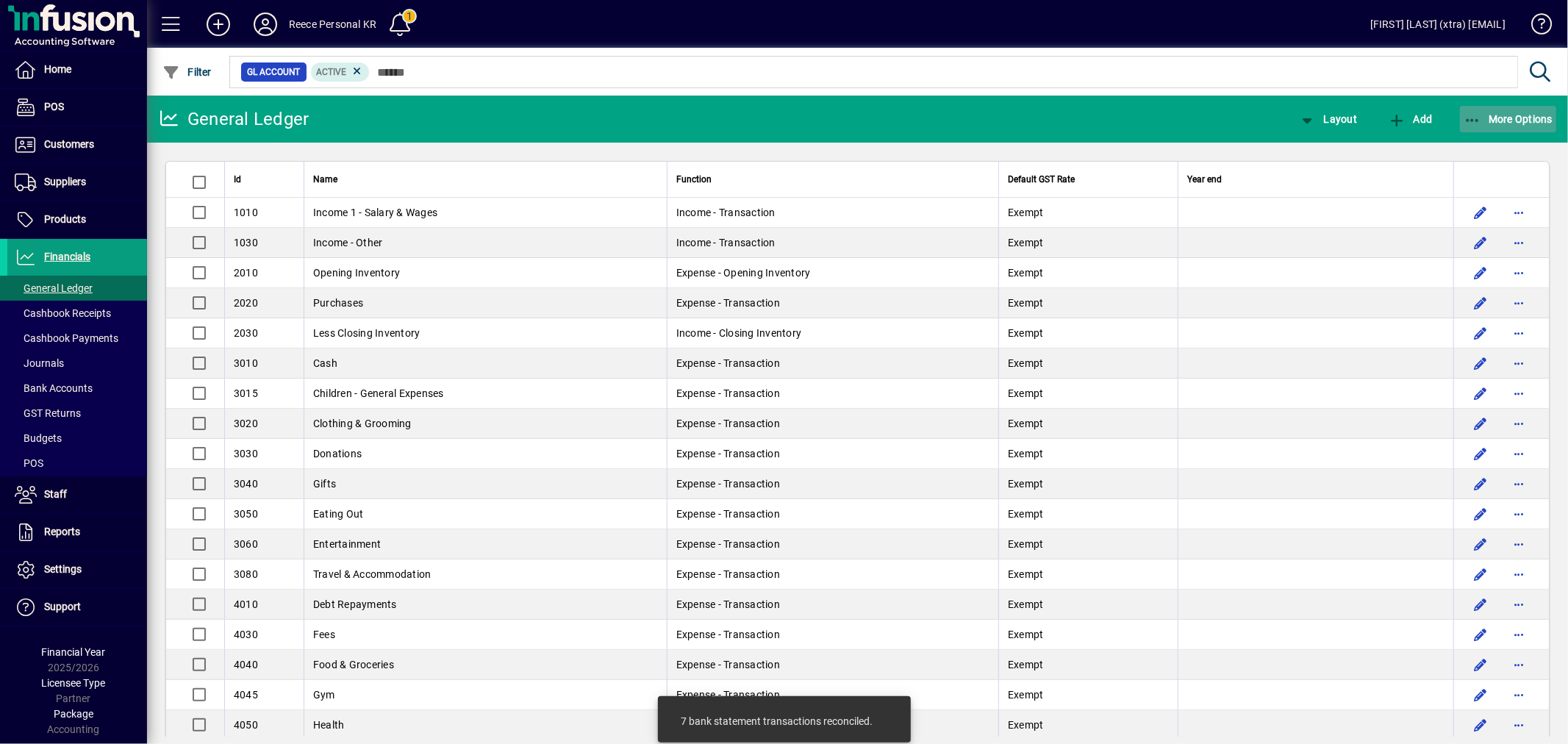 click on "More Options" 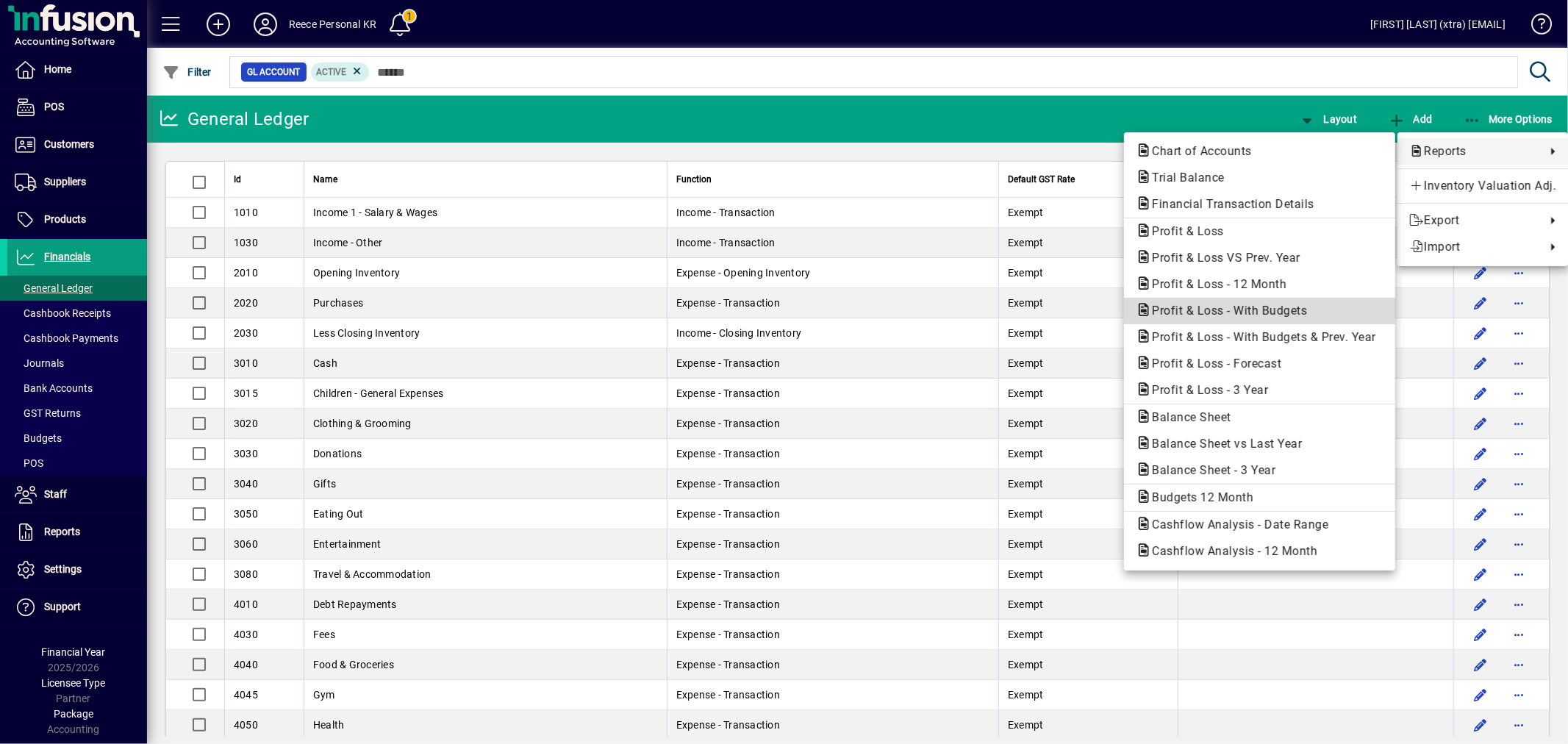 click on "Profit & Loss - With Budgets" 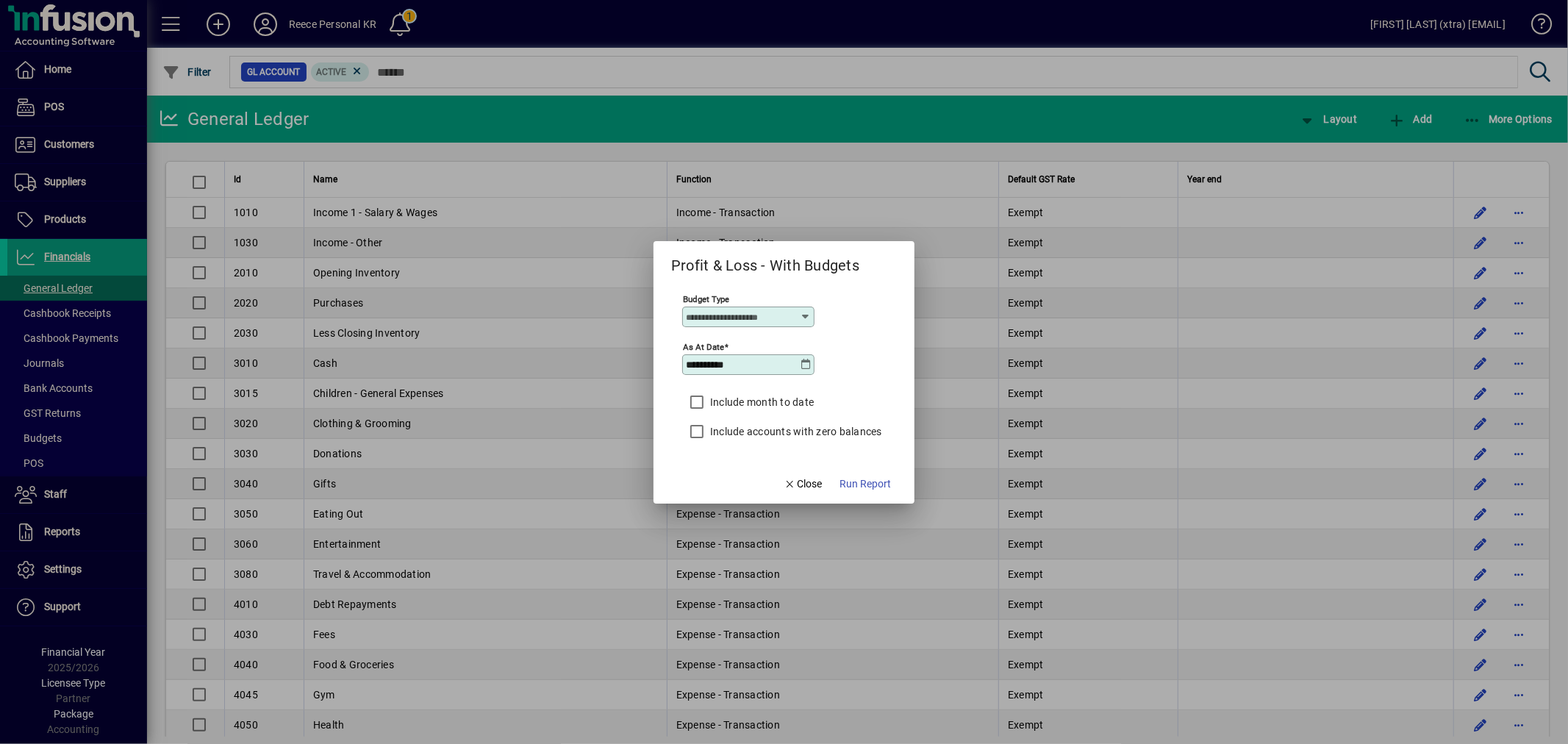 type on "****" 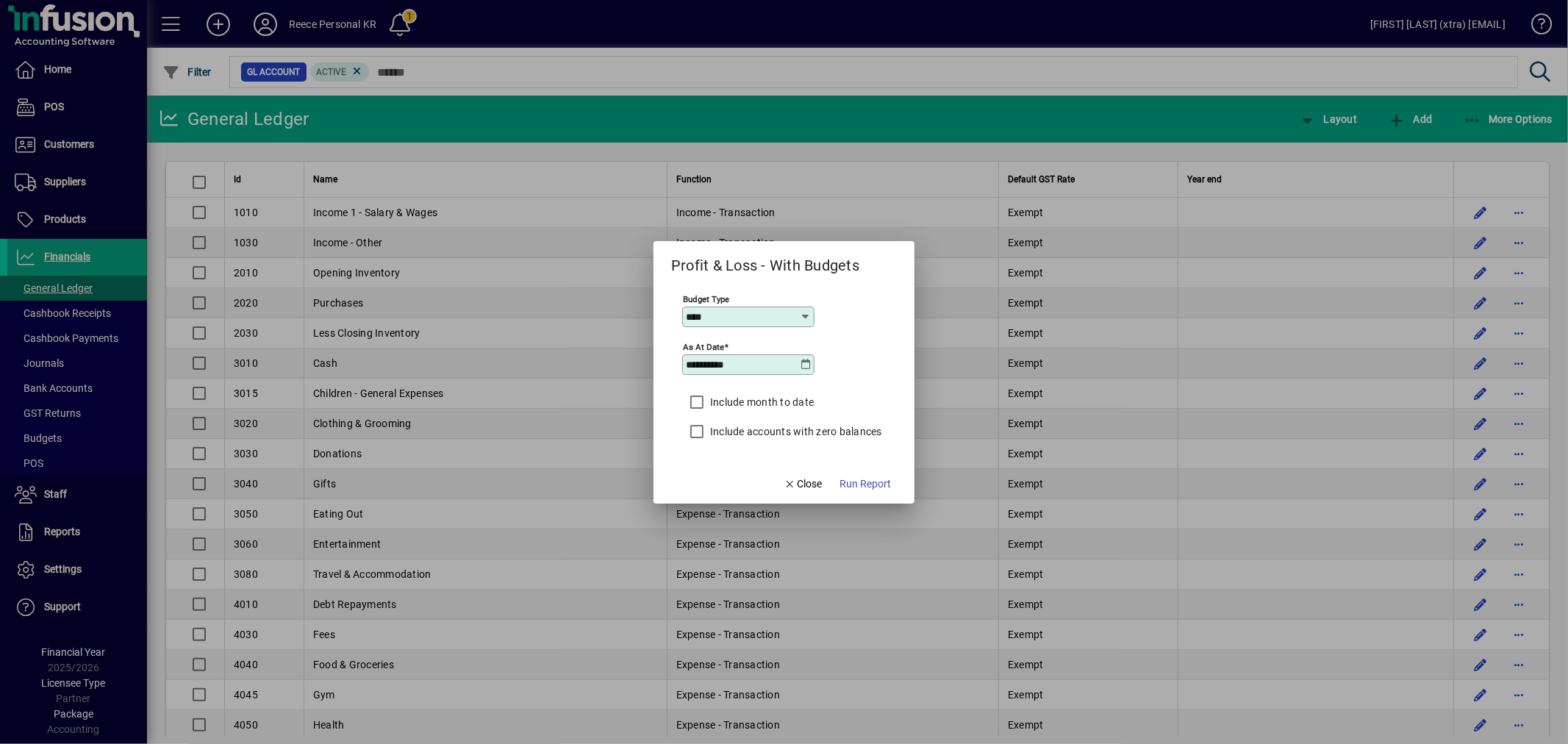 click on "Include month to date" at bounding box center (760, 402) 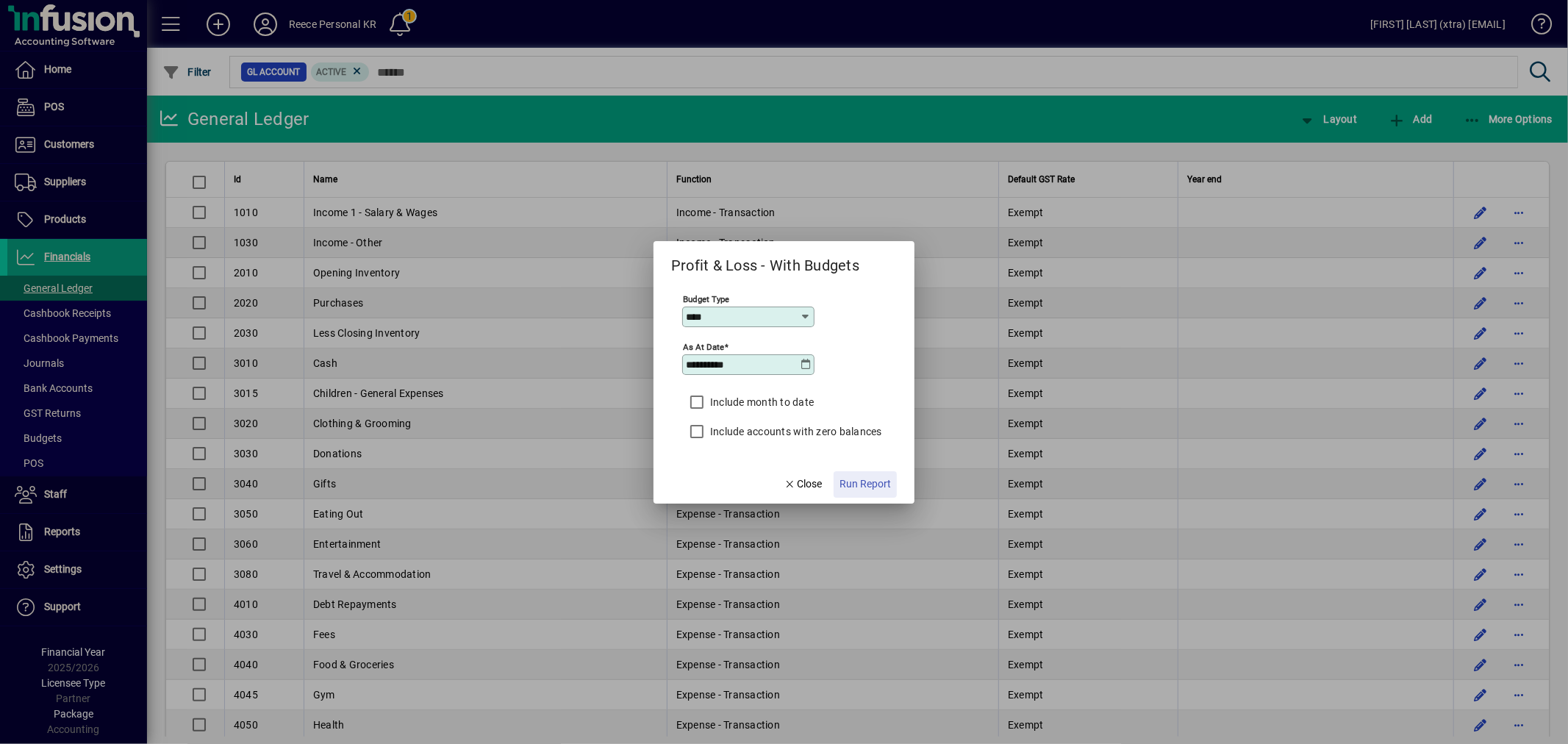 click on "Run Report" 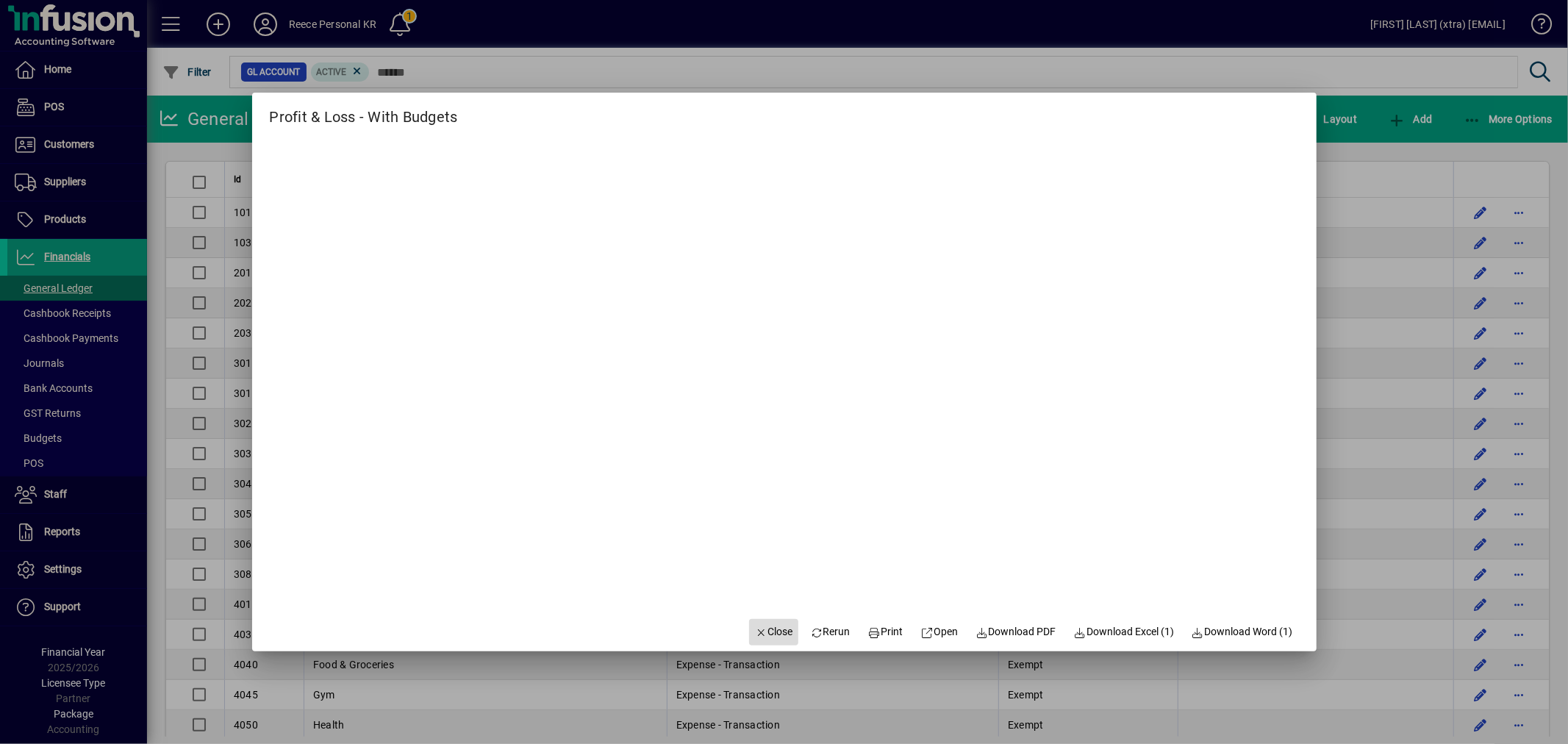 click 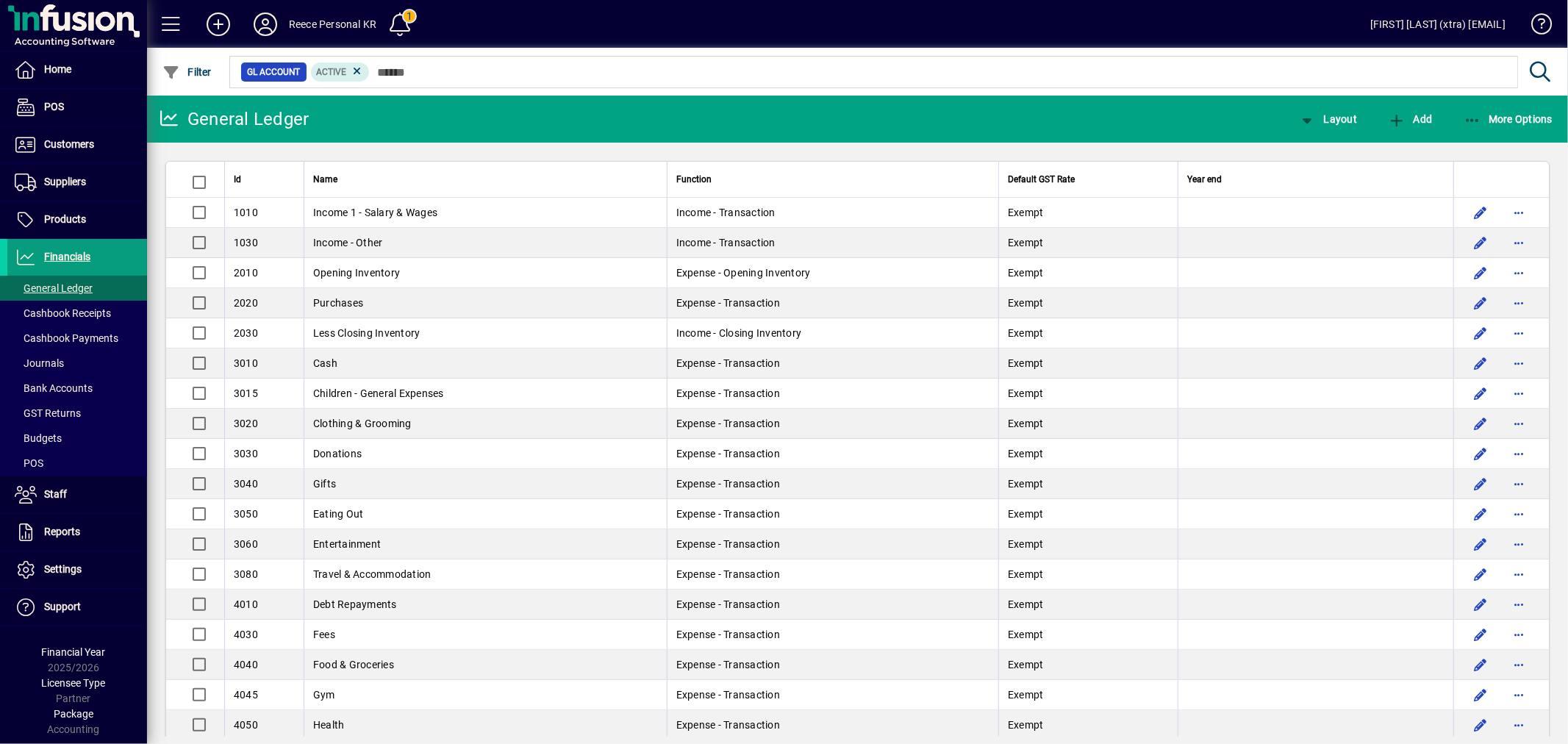 click 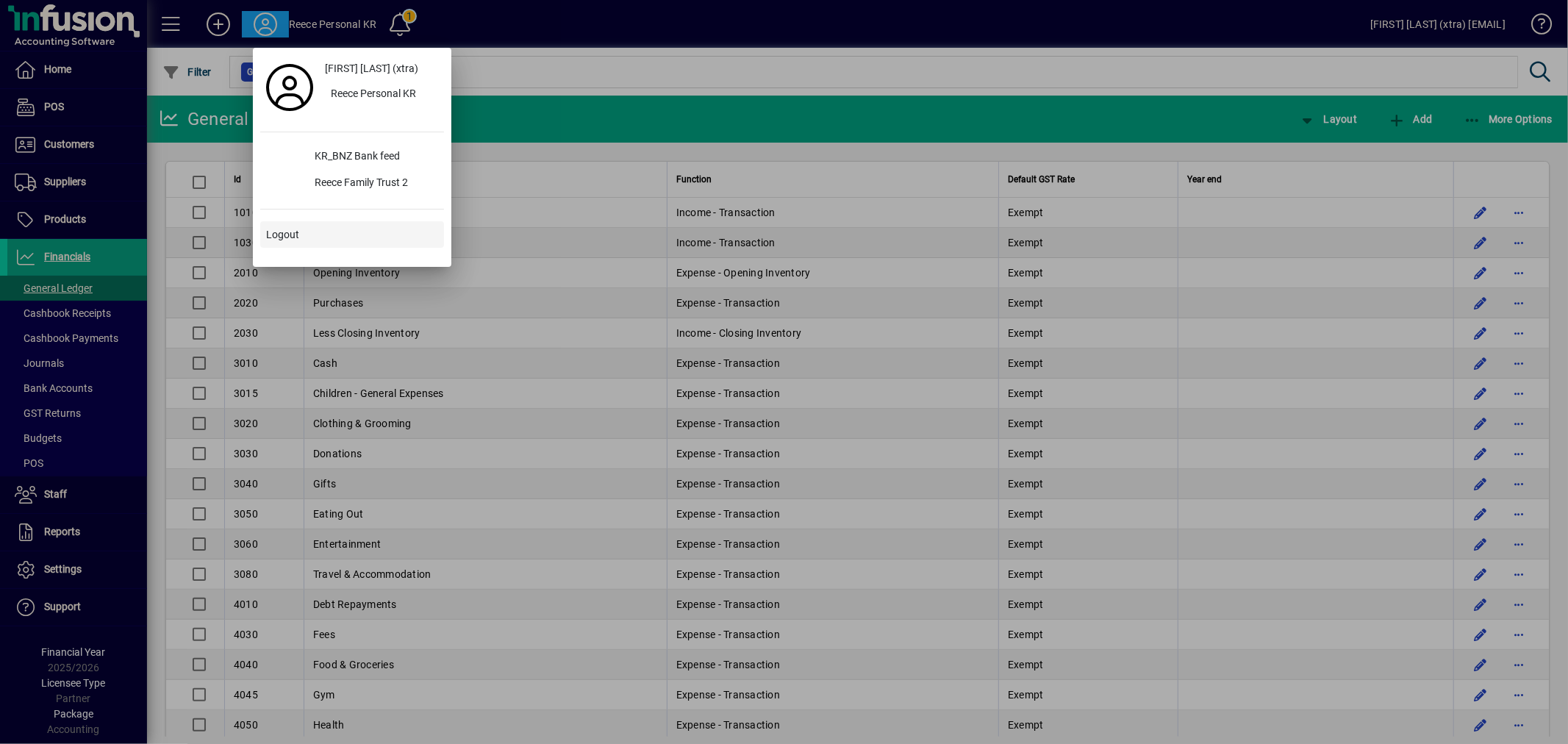 click on "Logout" at bounding box center [282, 235] 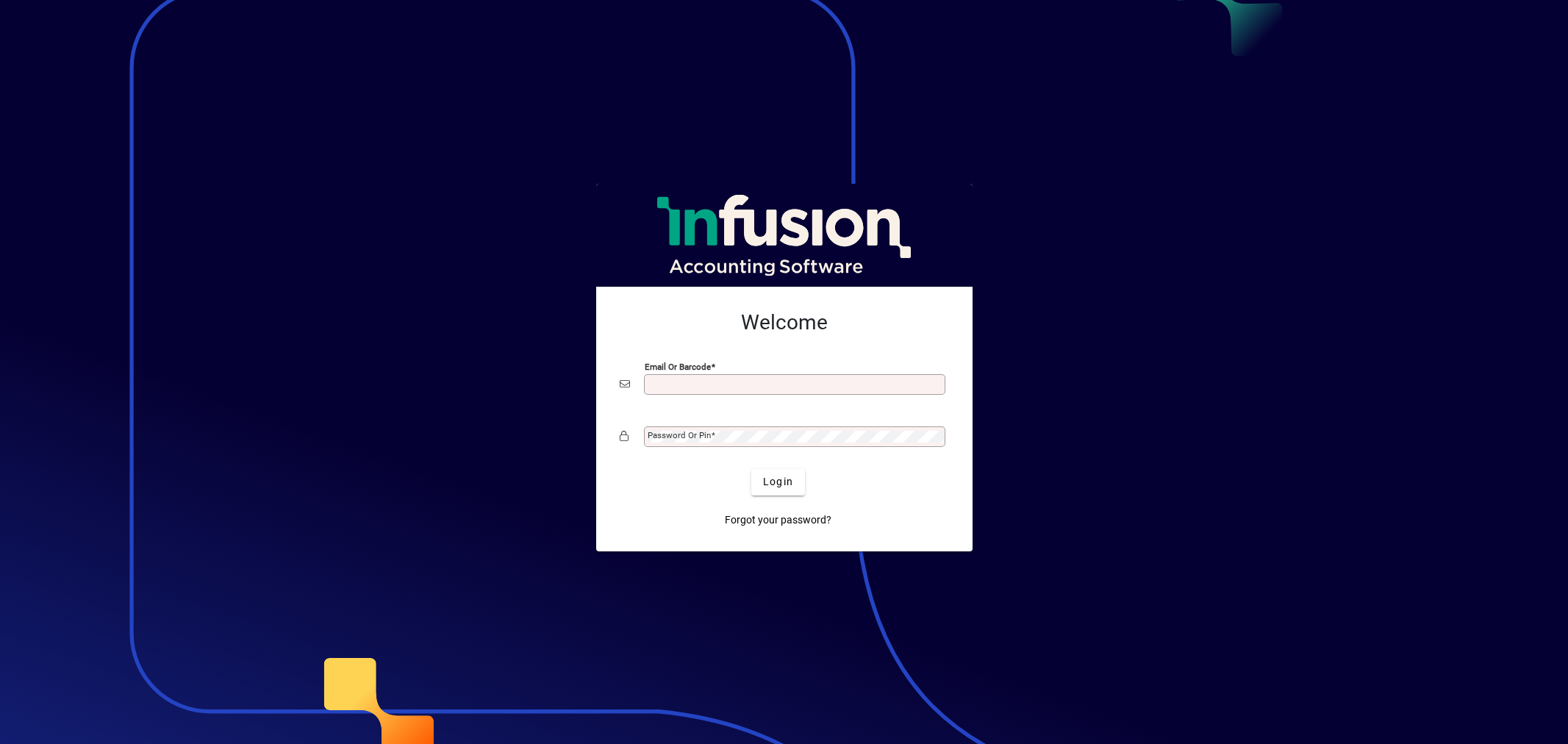 scroll, scrollTop: 0, scrollLeft: 0, axis: both 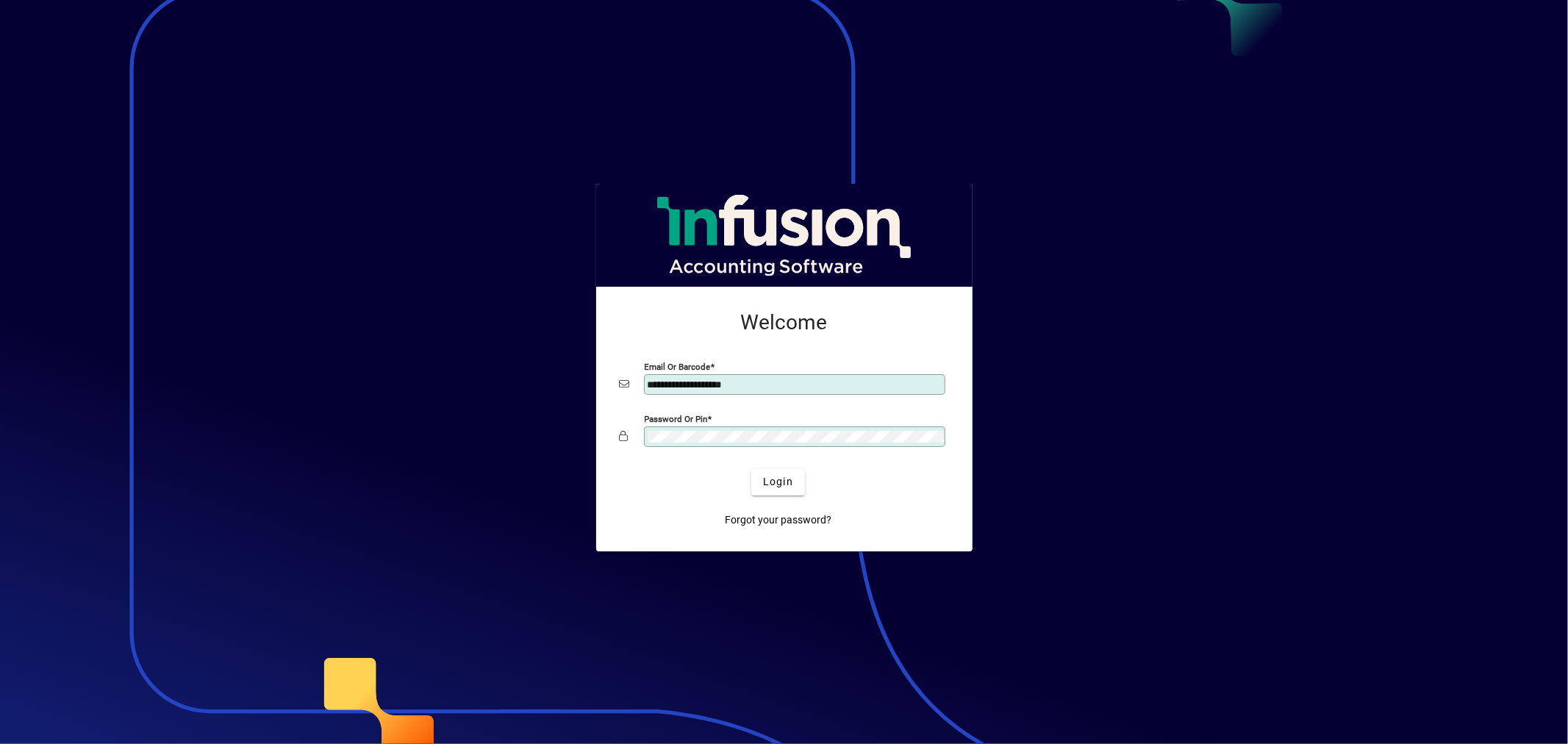 drag, startPoint x: 759, startPoint y: 379, endPoint x: 263, endPoint y: 195, distance: 529.0293 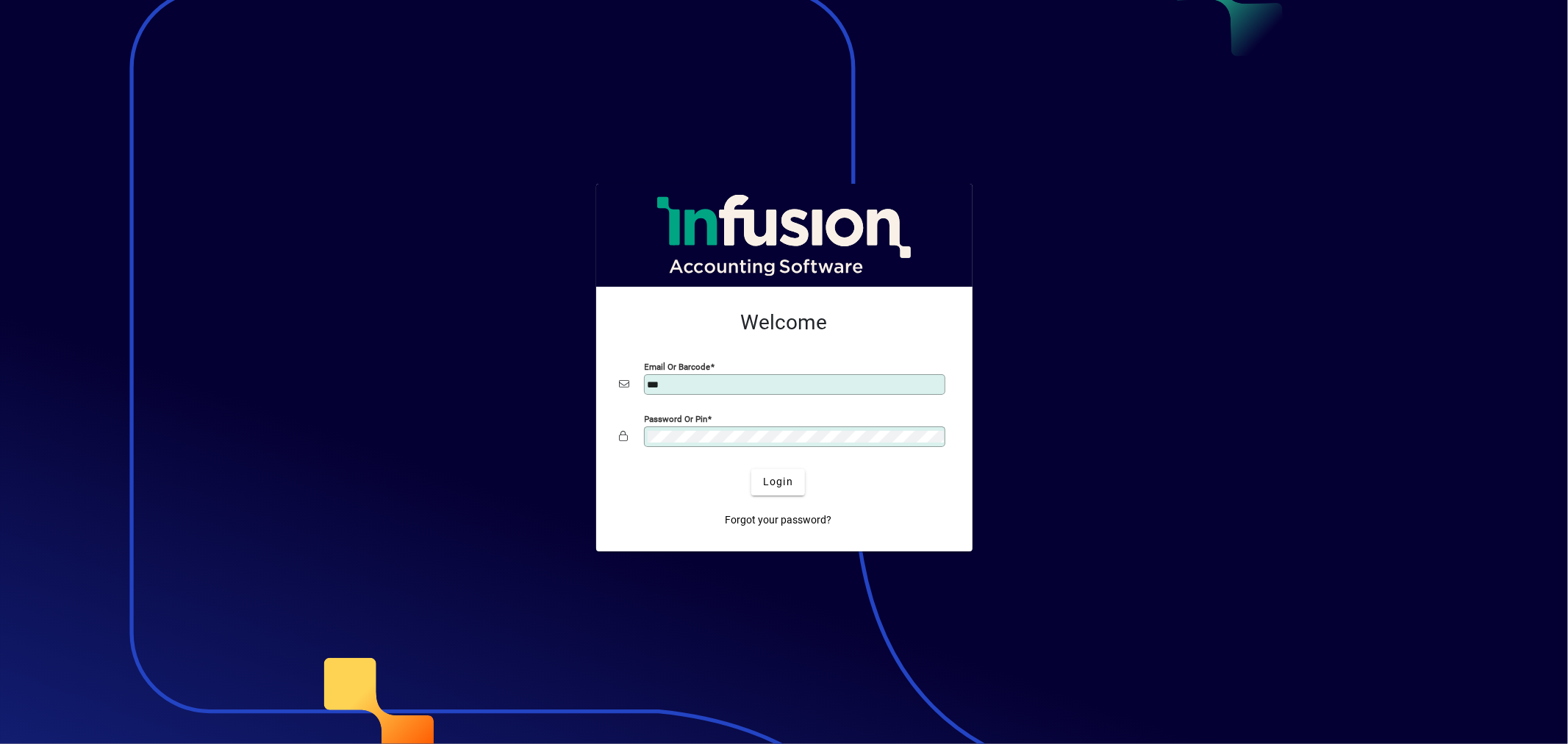 click on "Login" 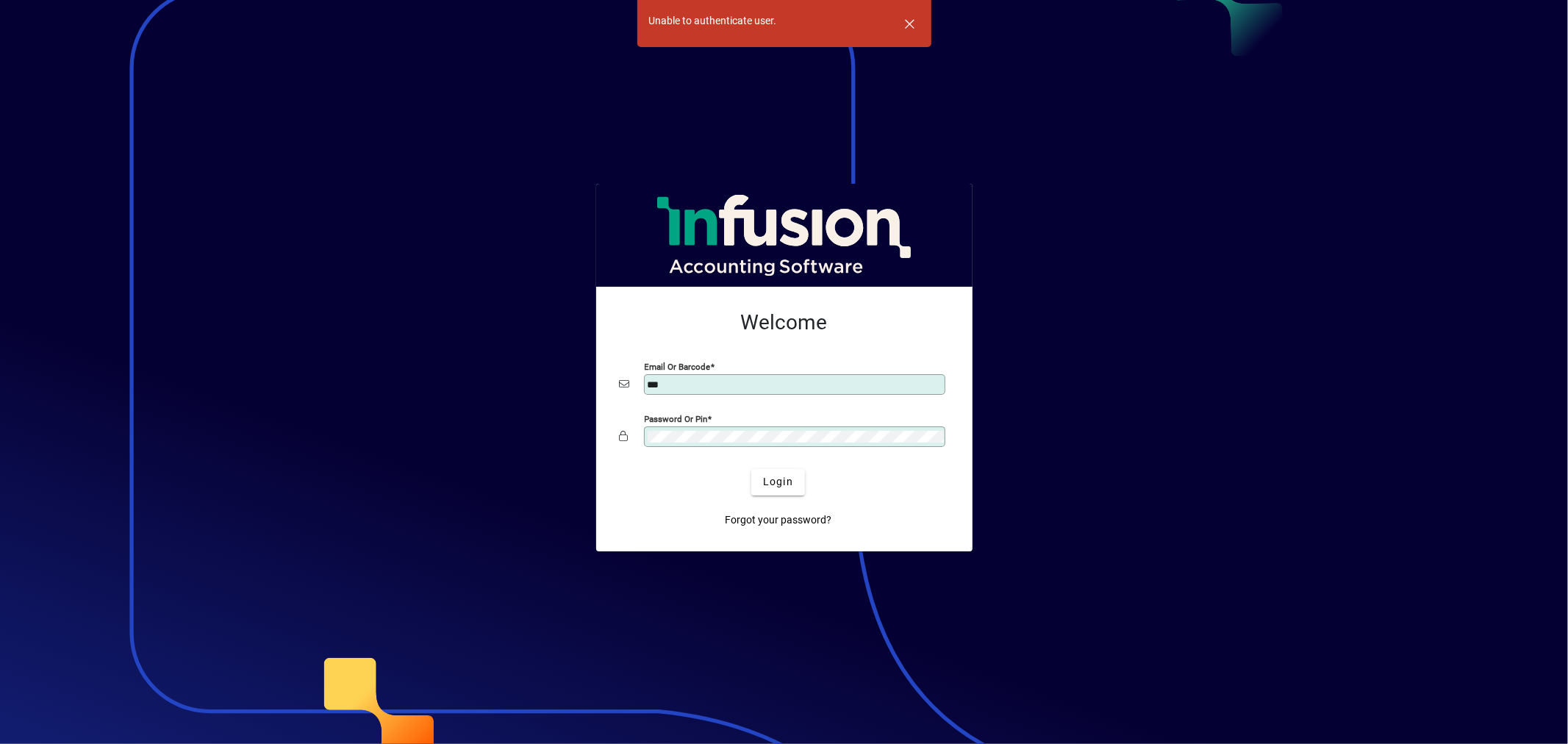 drag, startPoint x: 701, startPoint y: 377, endPoint x: 701, endPoint y: 387, distance: 10 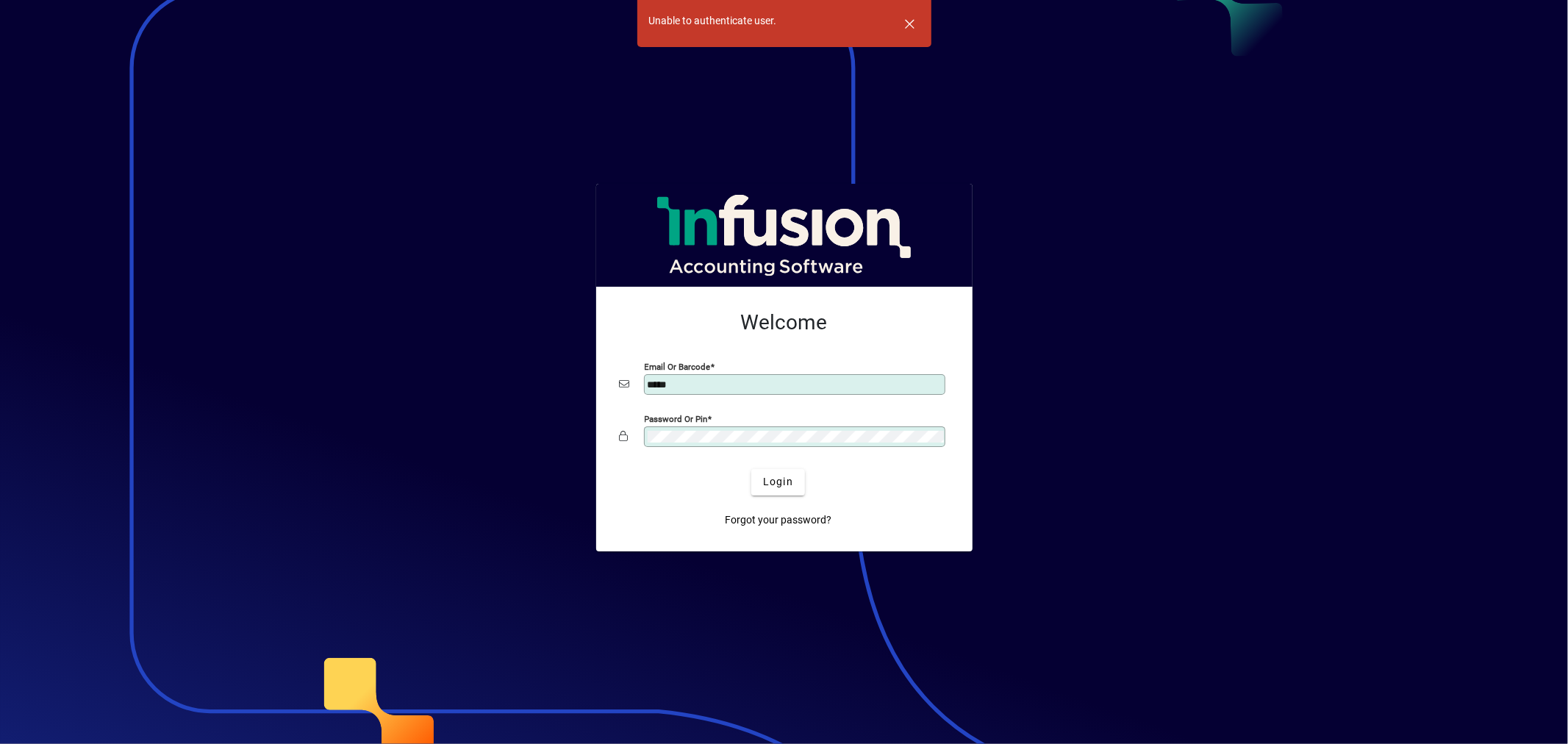 type on "**********" 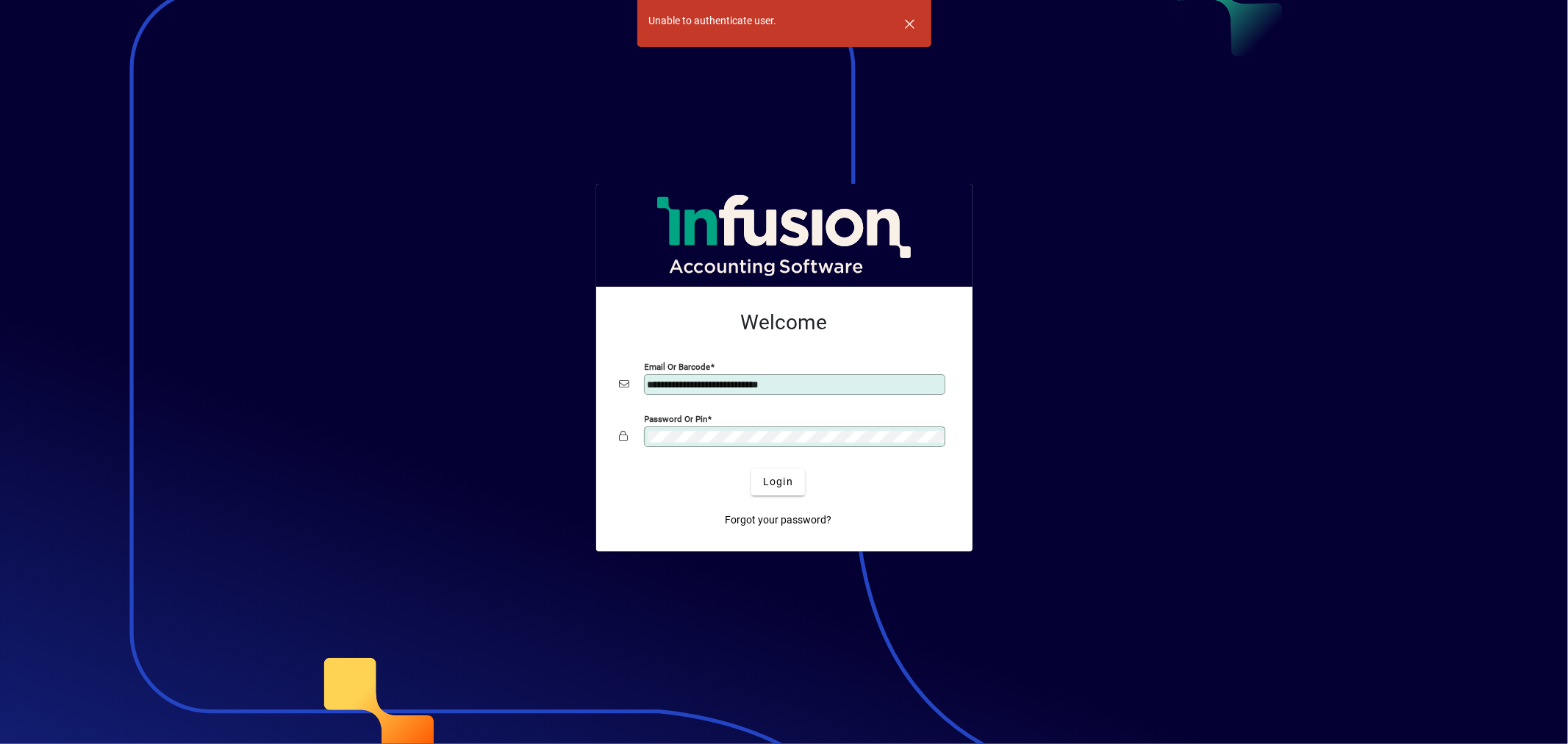 click on "Login" 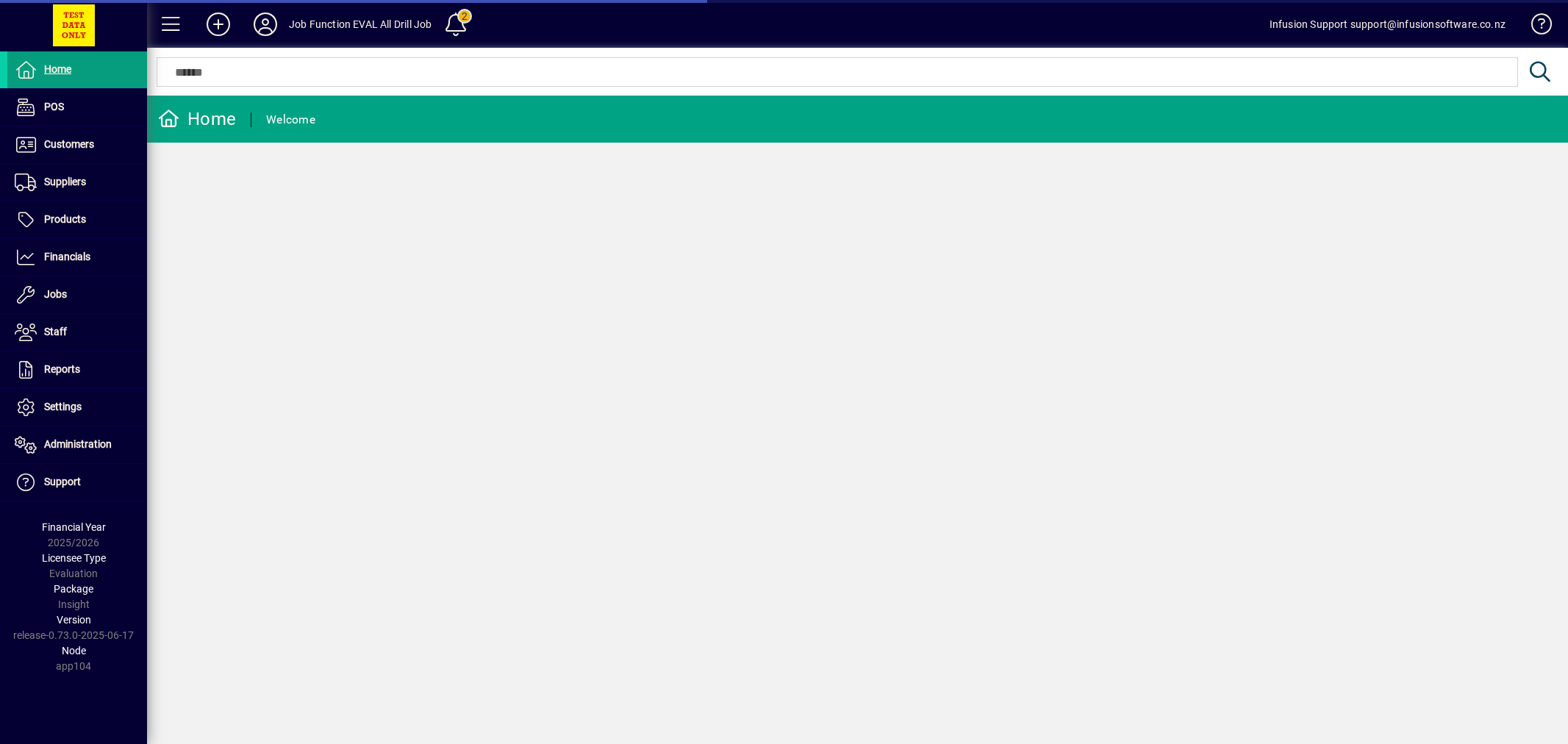 scroll, scrollTop: 0, scrollLeft: 0, axis: both 